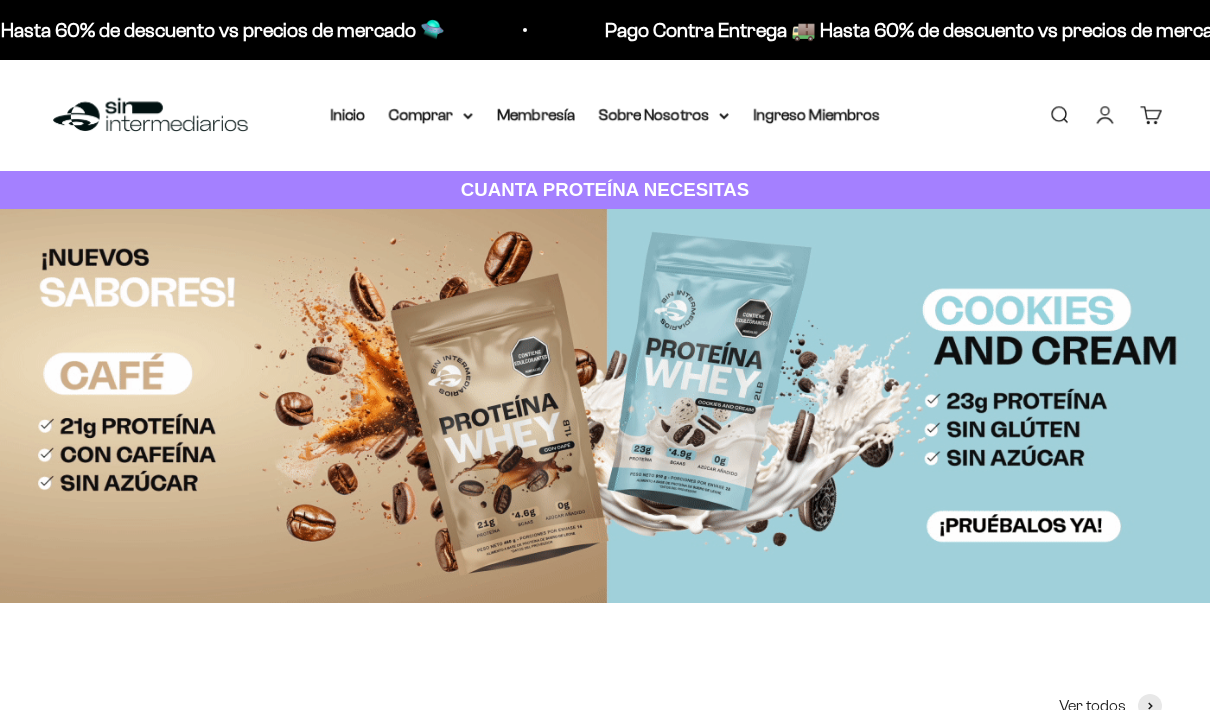 scroll, scrollTop: 0, scrollLeft: 0, axis: both 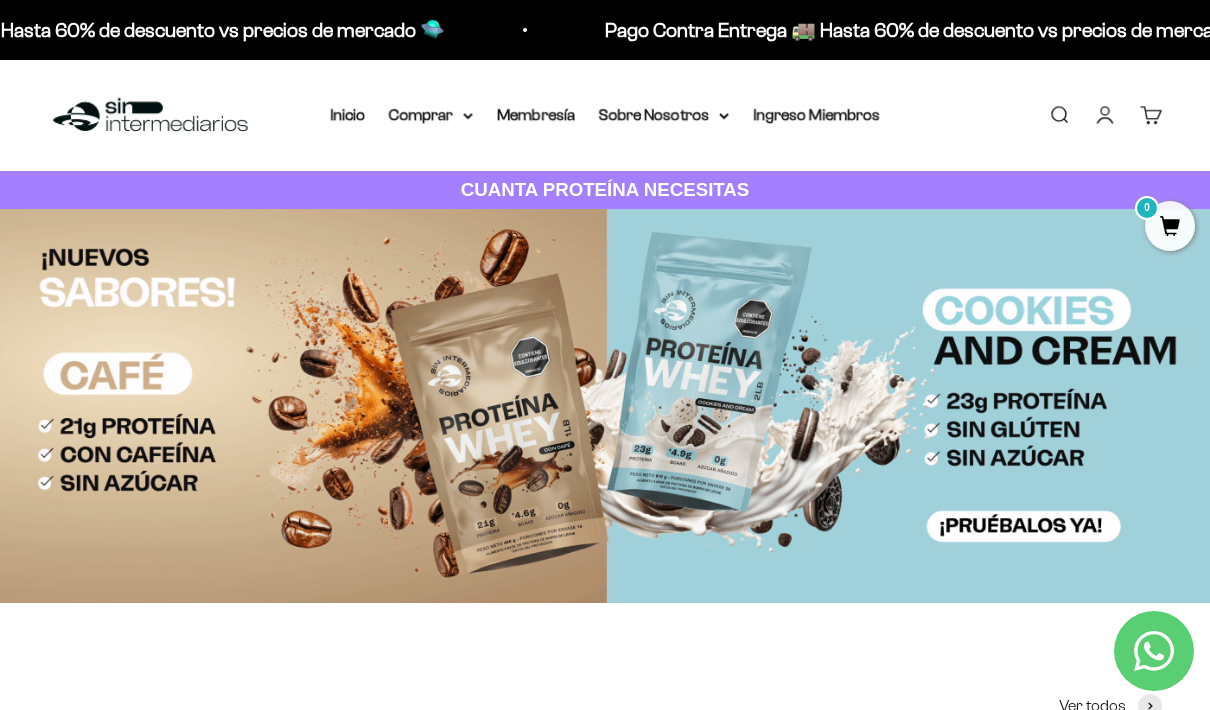 click on "Comprar" at bounding box center [431, 115] 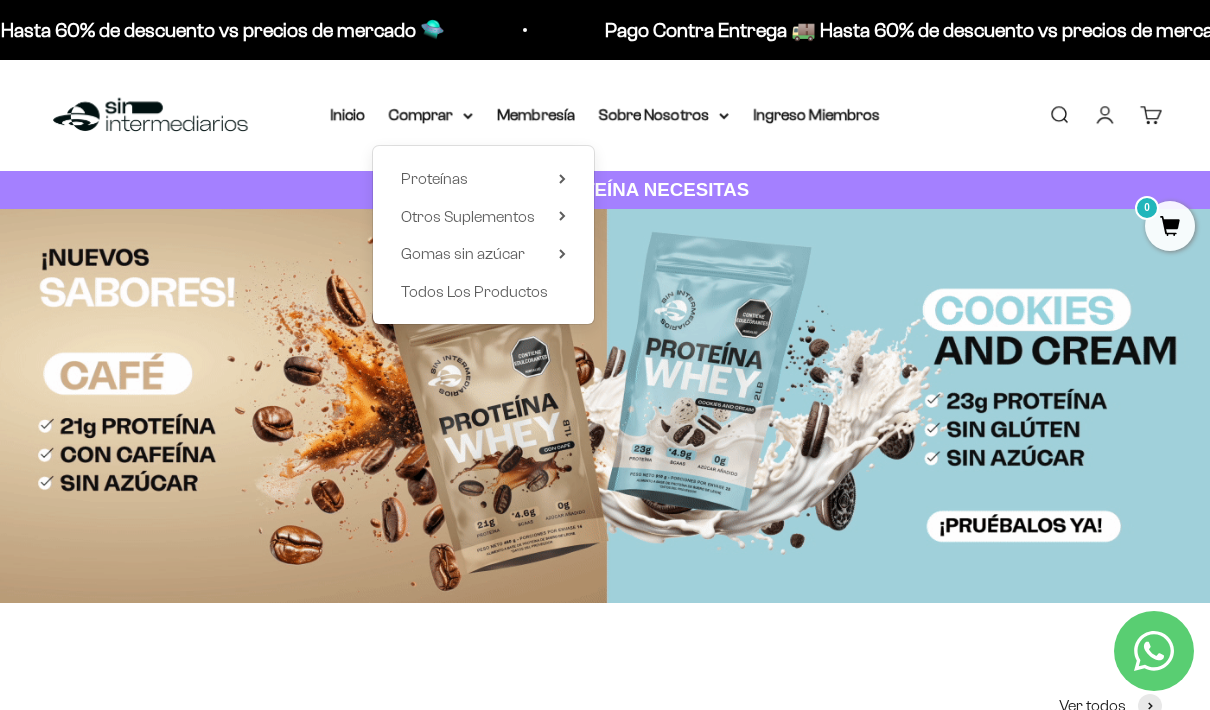 click on "Iniciar sesión" at bounding box center [1105, 115] 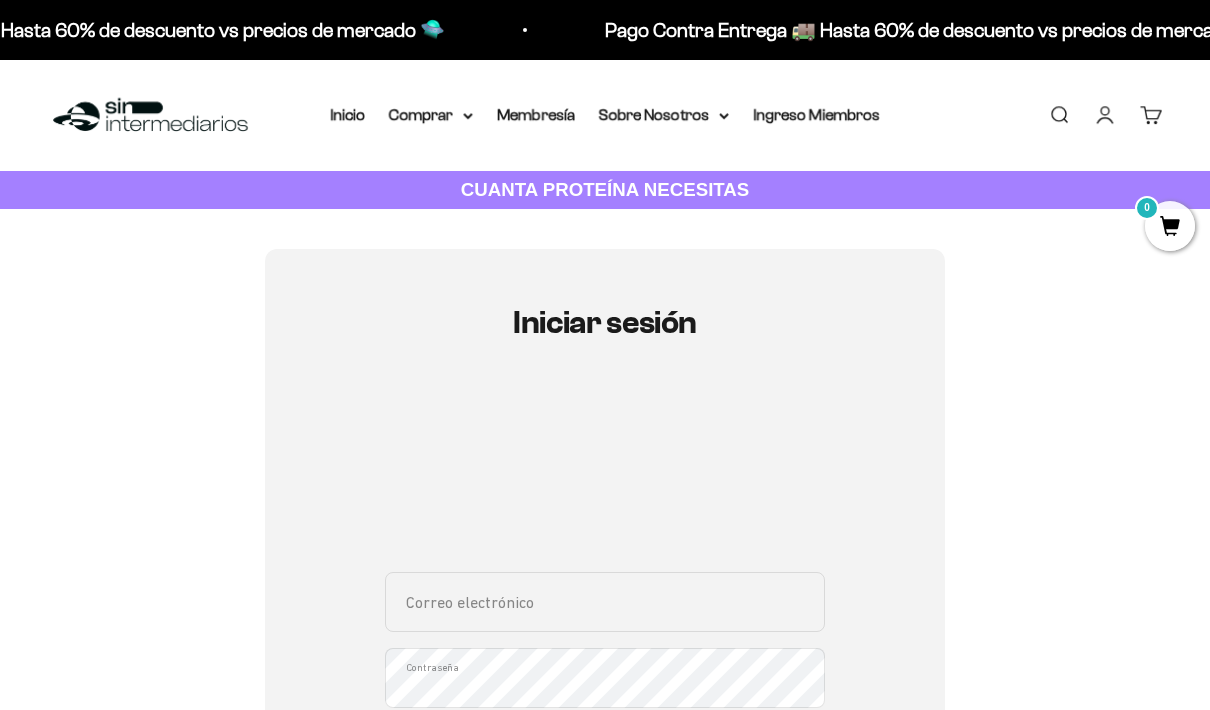scroll, scrollTop: 0, scrollLeft: 0, axis: both 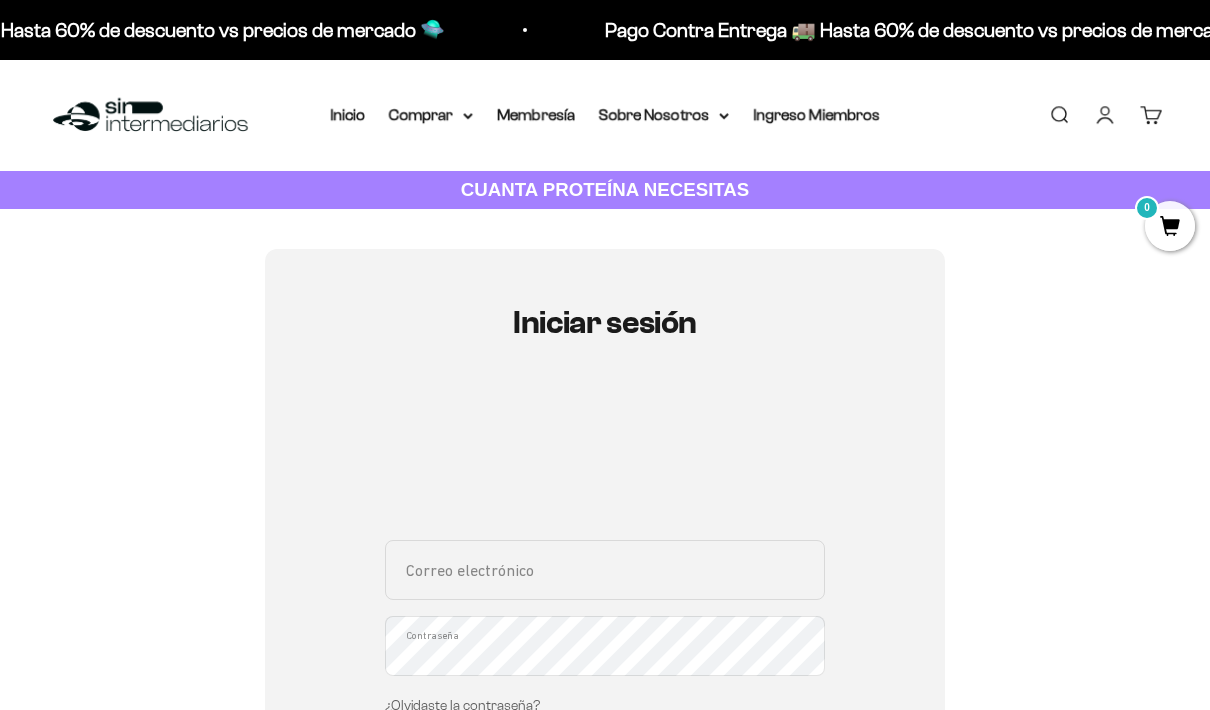 click on "Correo electrónico" at bounding box center (605, 570) 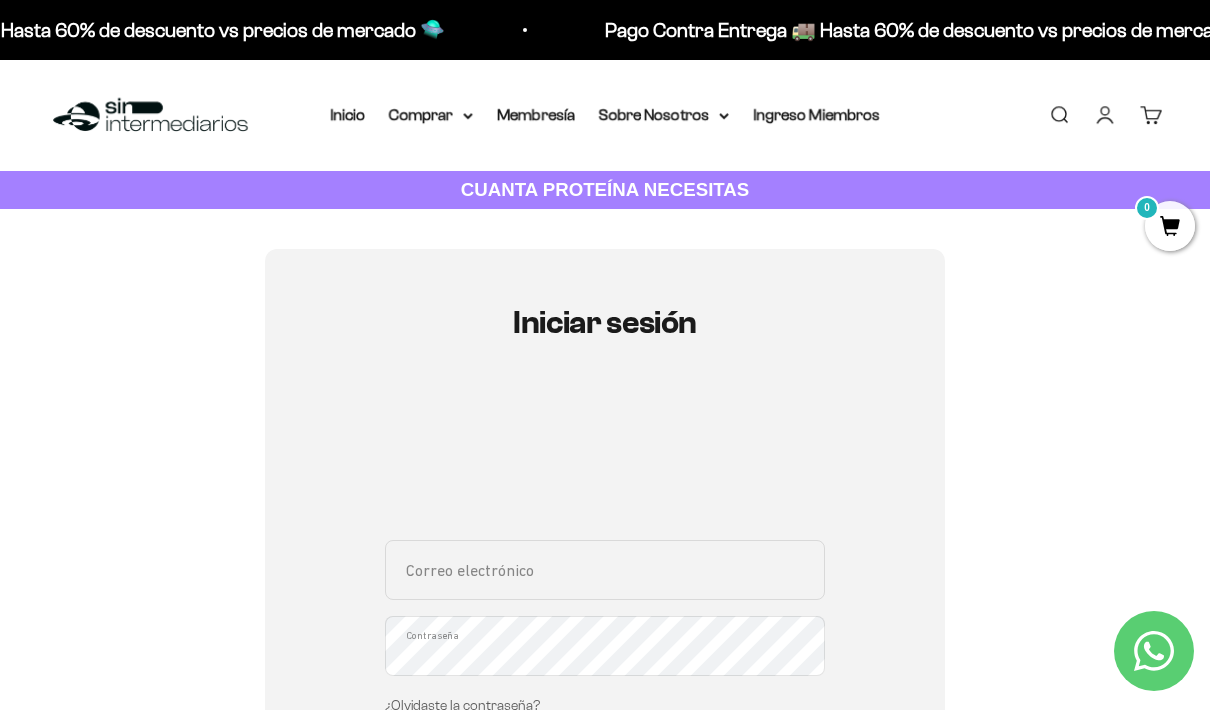 type on "[EMAIL_ADDRESS][DOMAIN_NAME]" 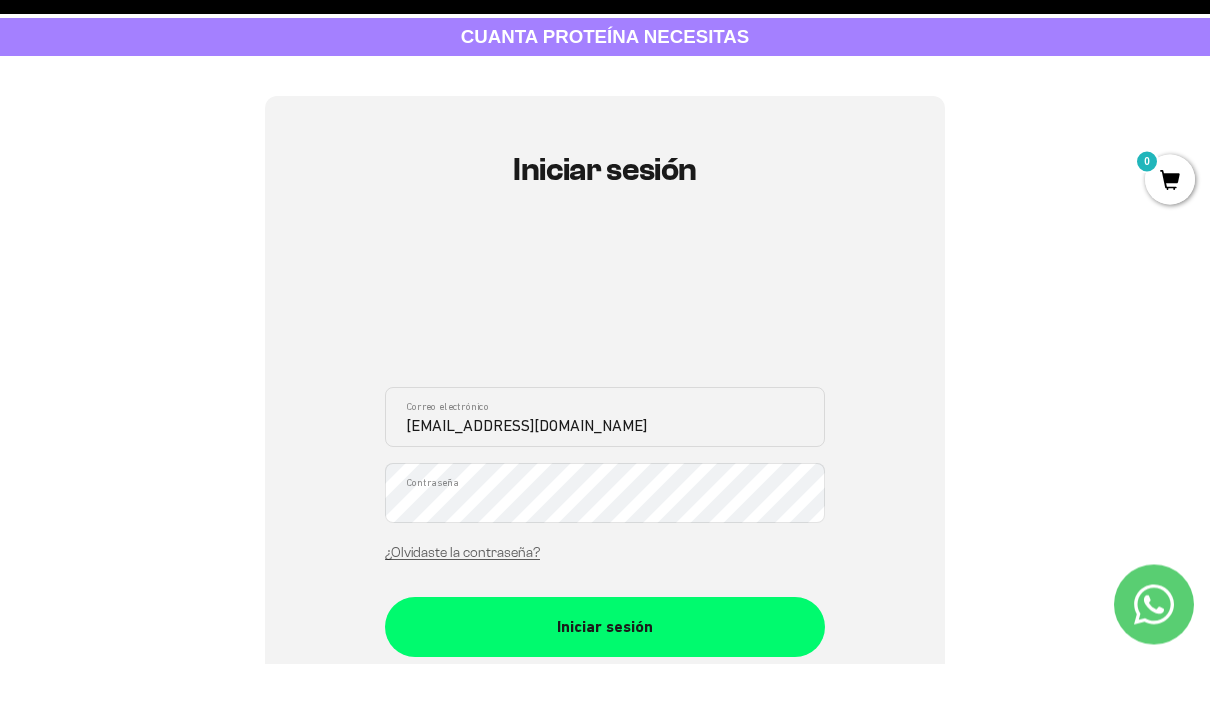 scroll, scrollTop: 112, scrollLeft: 0, axis: vertical 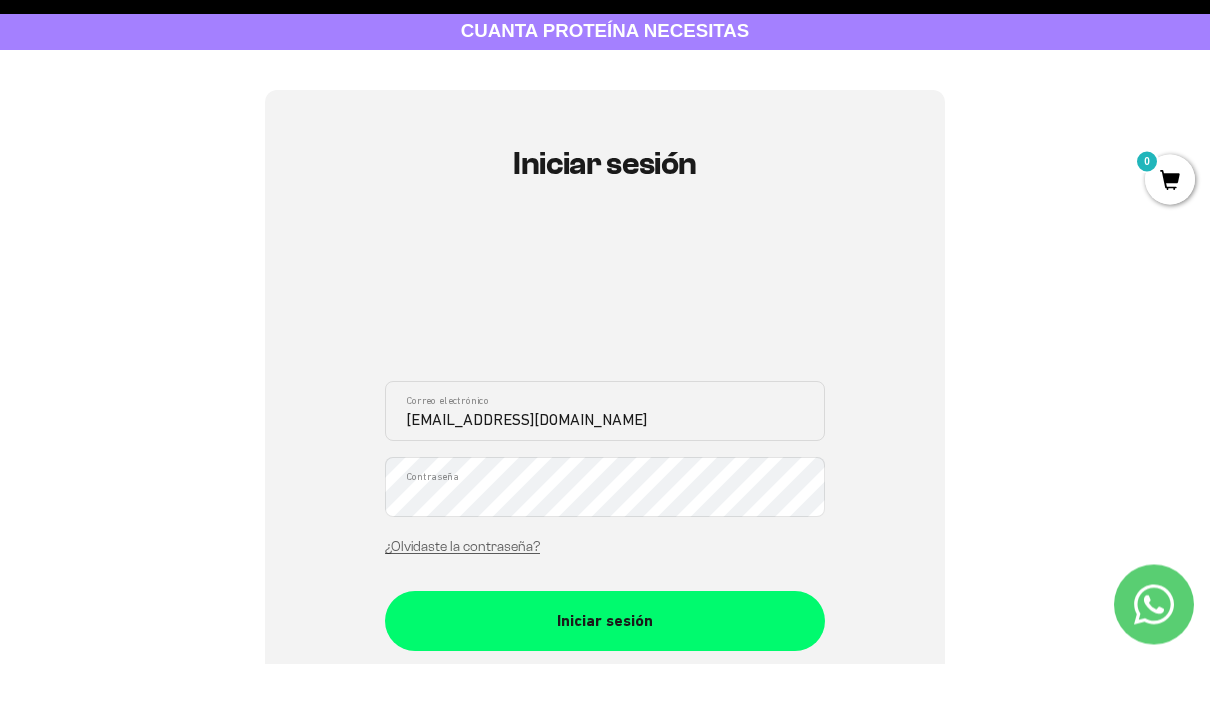 click on "Iniciar sesión" at bounding box center (605, 668) 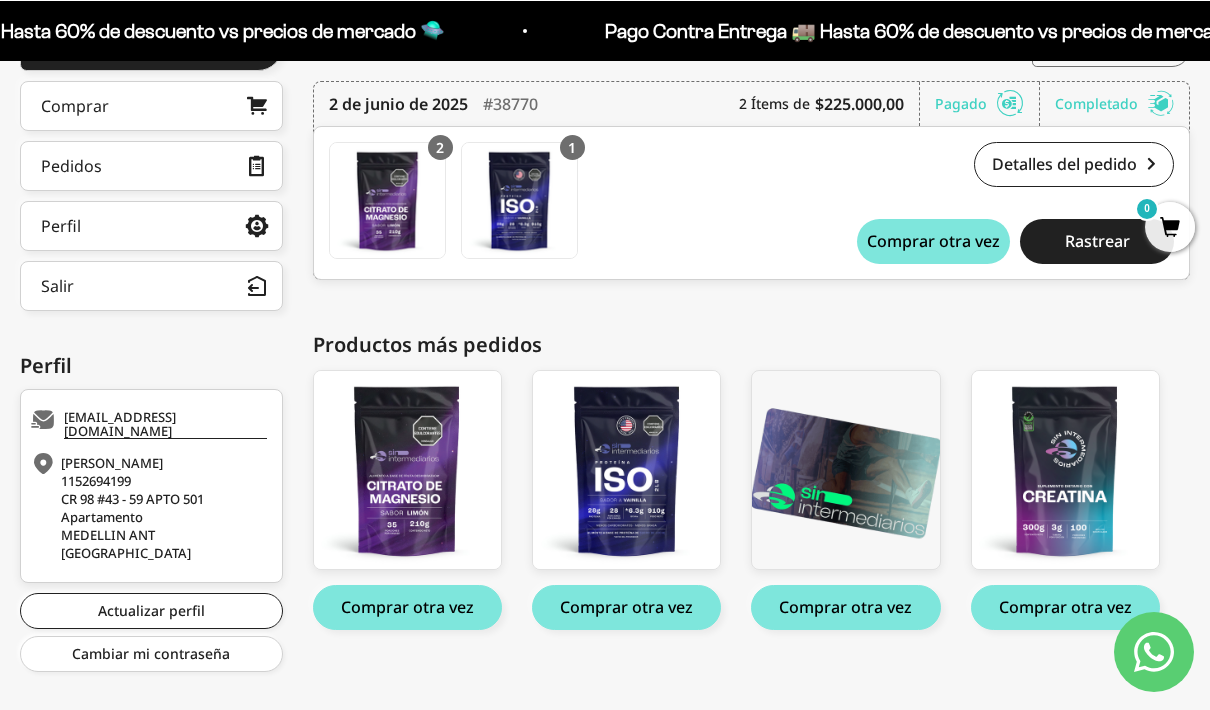 scroll, scrollTop: 305, scrollLeft: 0, axis: vertical 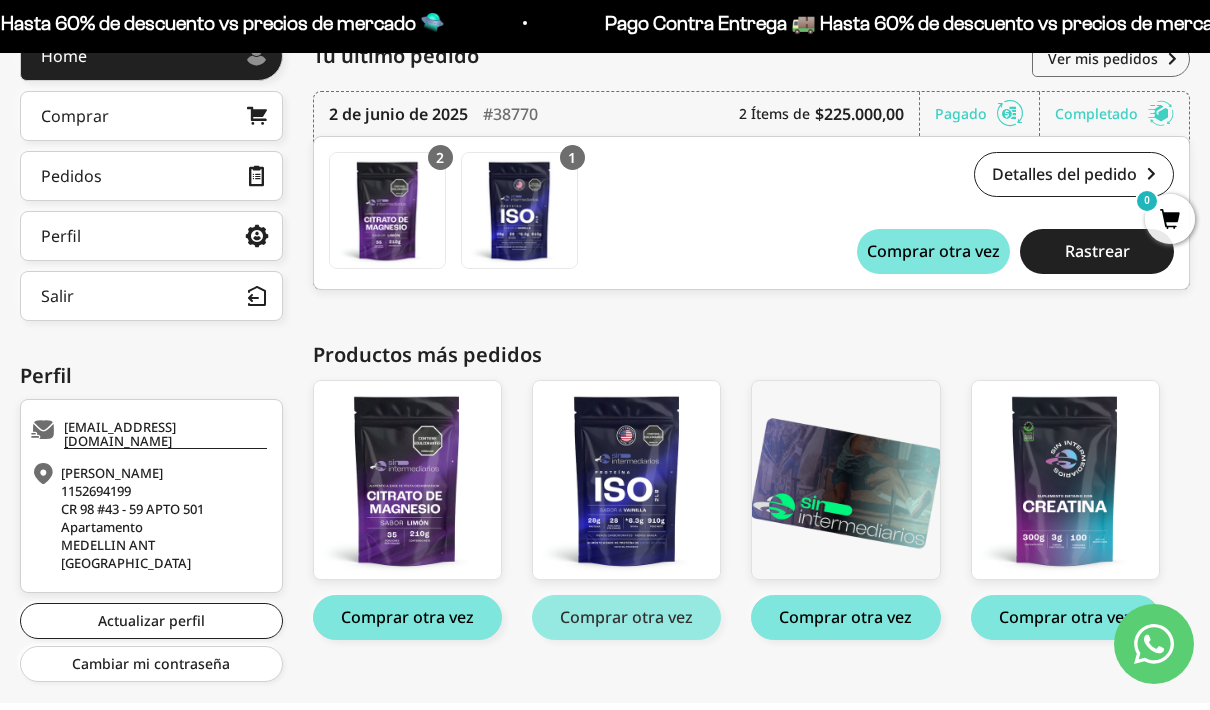 click on "Comprar otra vez" at bounding box center [626, 624] 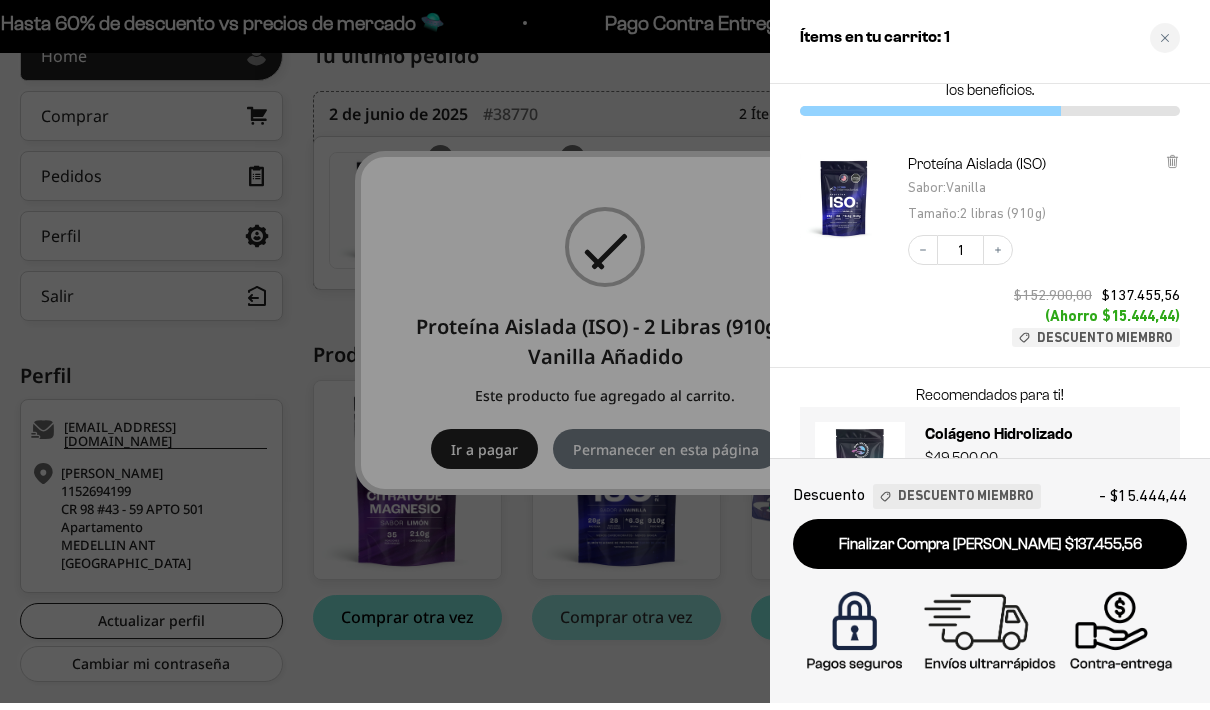 scroll, scrollTop: 31, scrollLeft: 0, axis: vertical 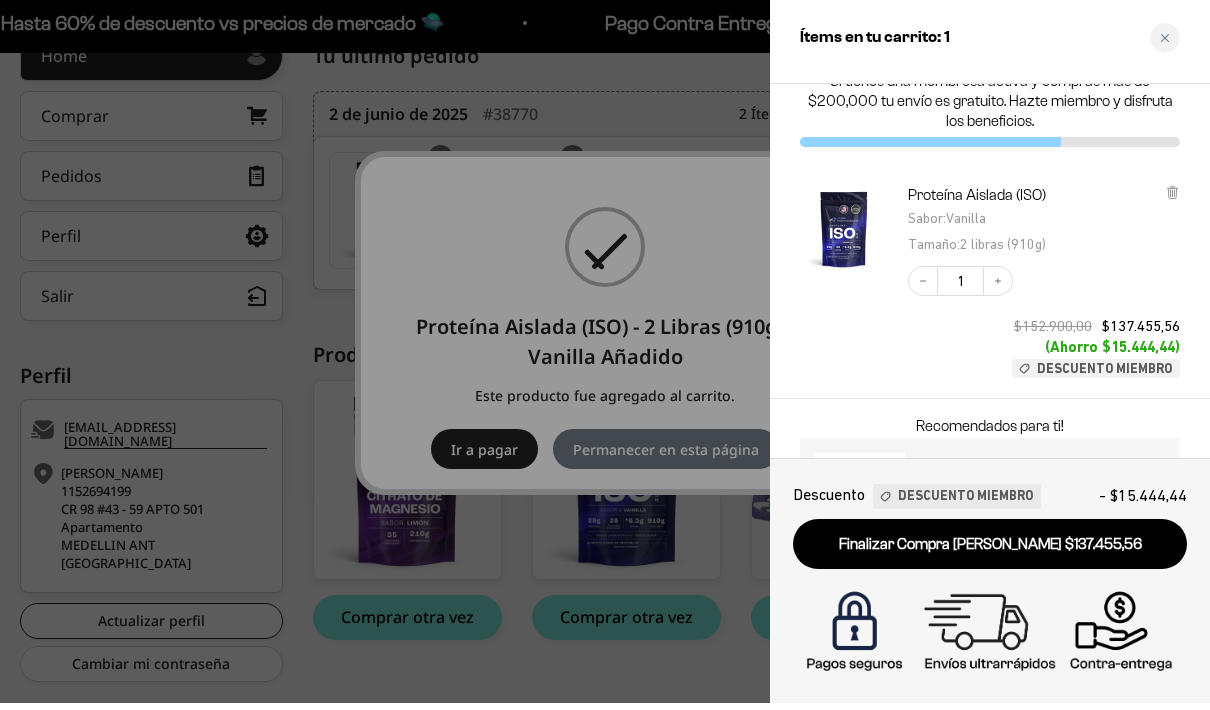 click at bounding box center [605, 355] 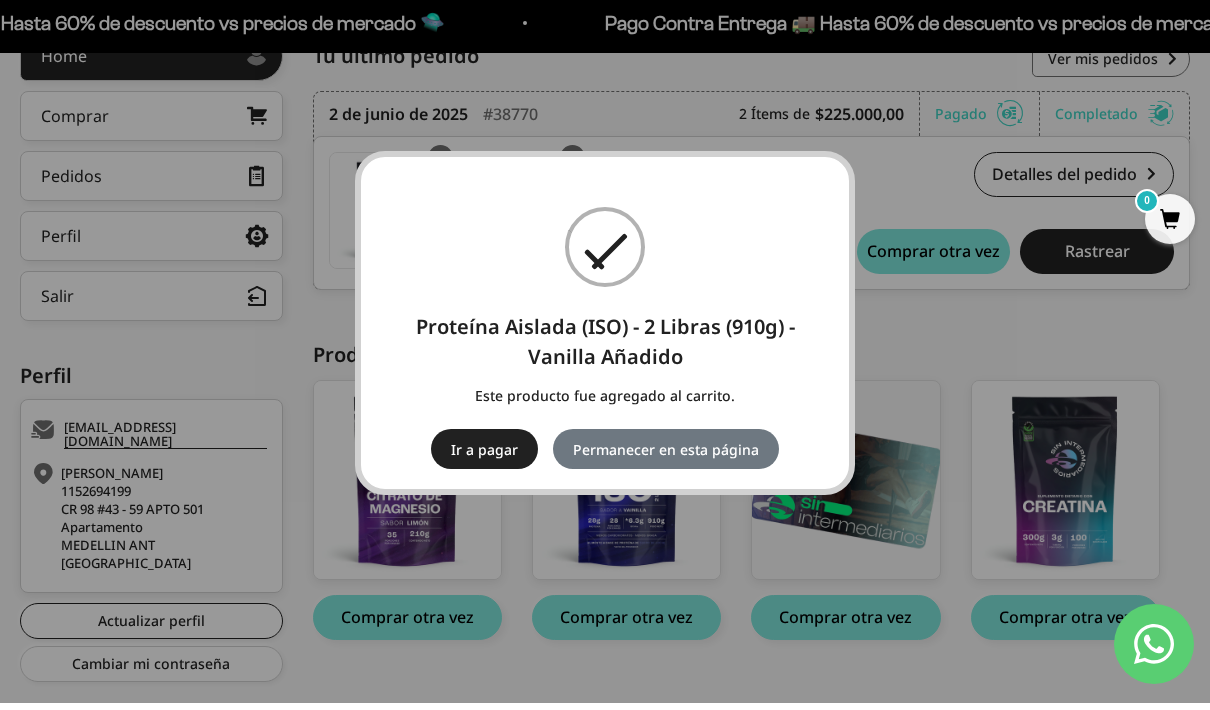 click on "×
Proteína Aislada (ISO) - 2 Libras (910g) - Vanilla Añadido Este producto fue agregado al carrito. Ir a pagar No Permanecer en esta página" at bounding box center [605, 355] 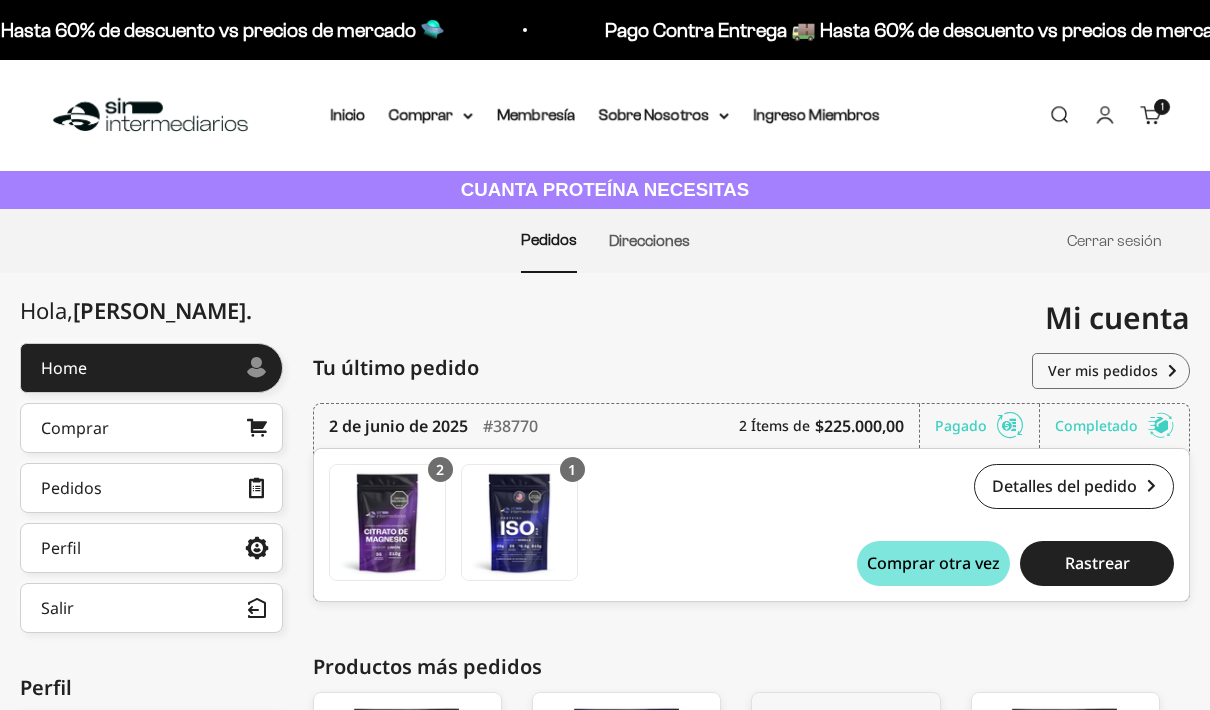 scroll, scrollTop: -5, scrollLeft: 0, axis: vertical 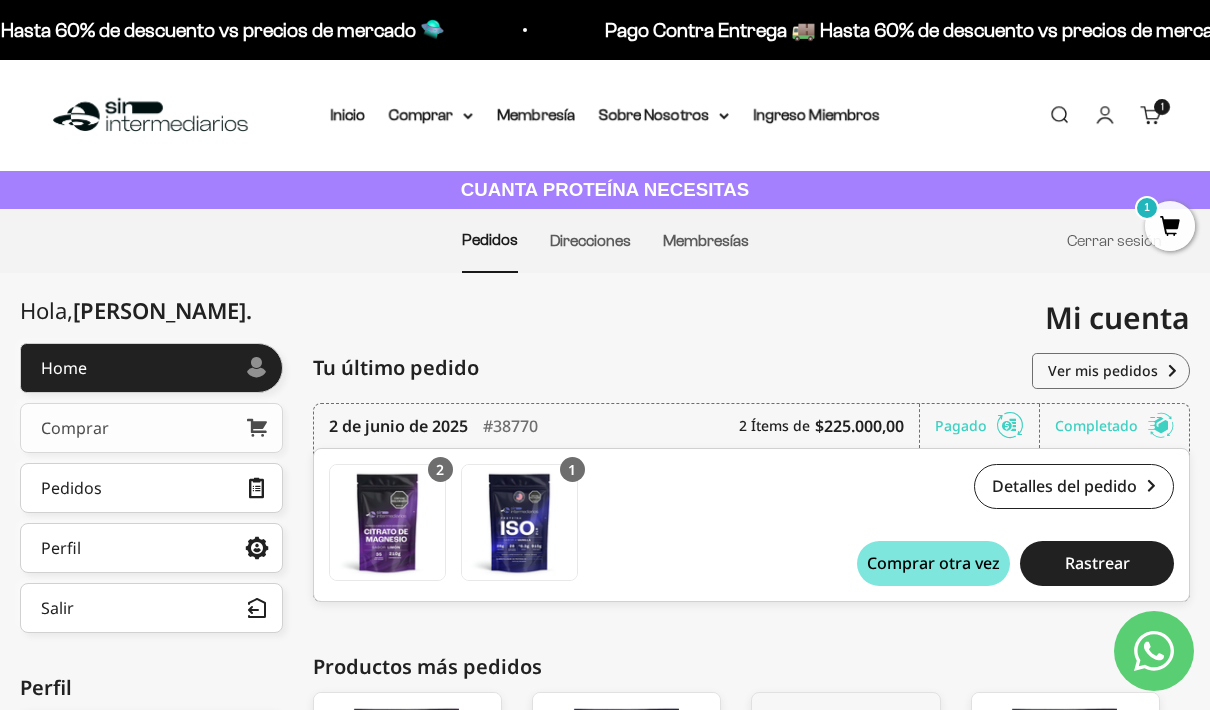click on "Comprar" at bounding box center [75, 428] 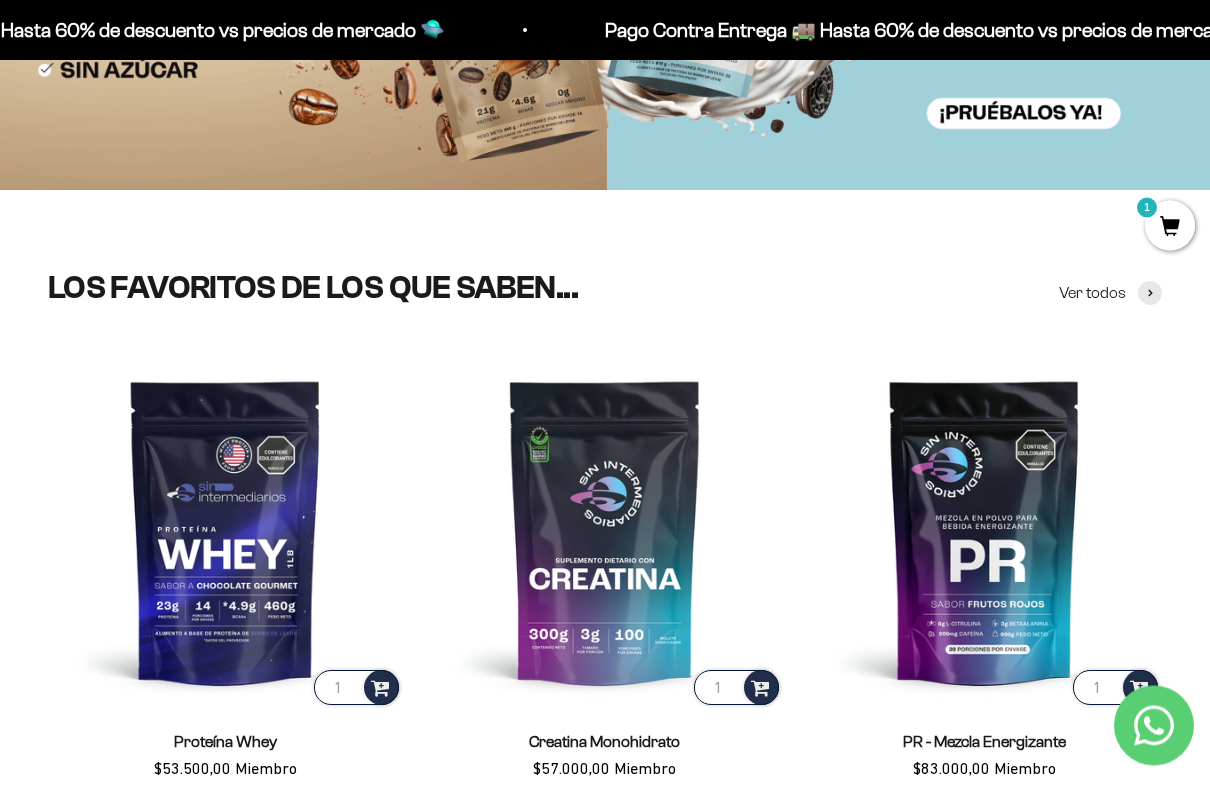 scroll, scrollTop: 403, scrollLeft: 0, axis: vertical 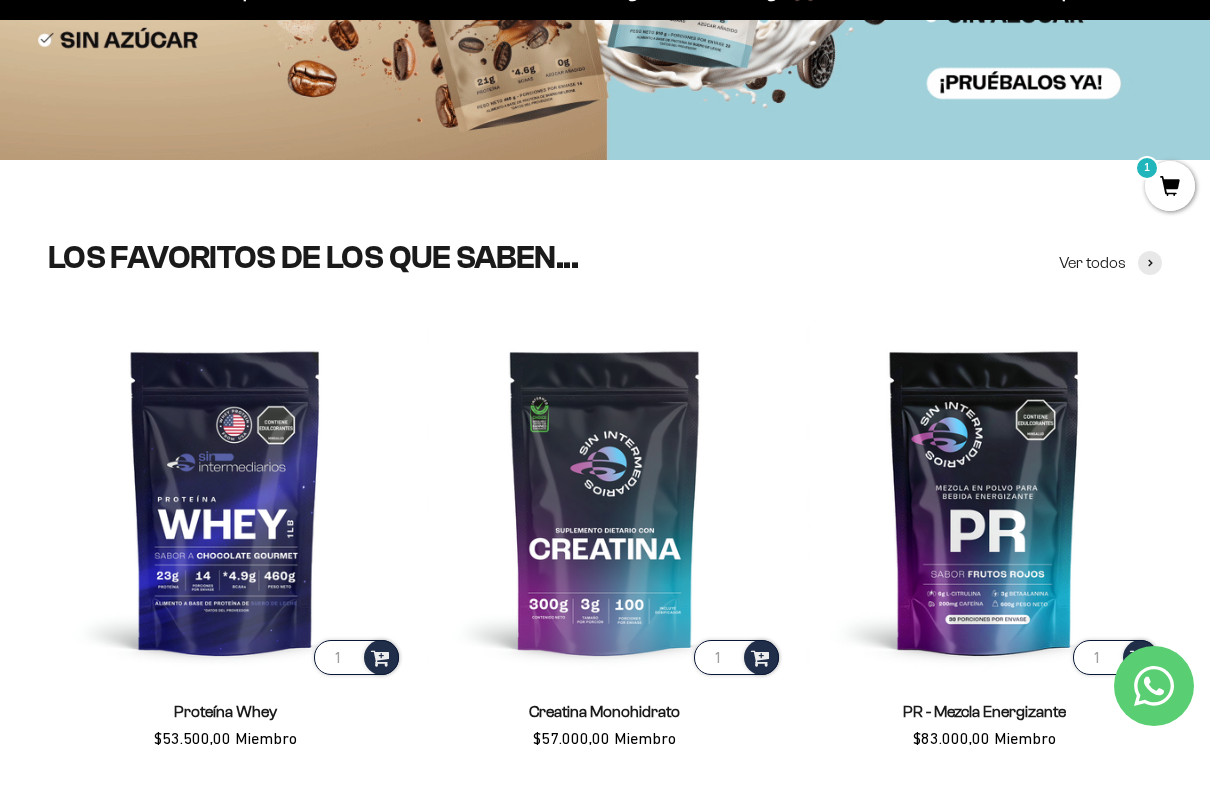 click on "Ver todos" at bounding box center (1110, 303) 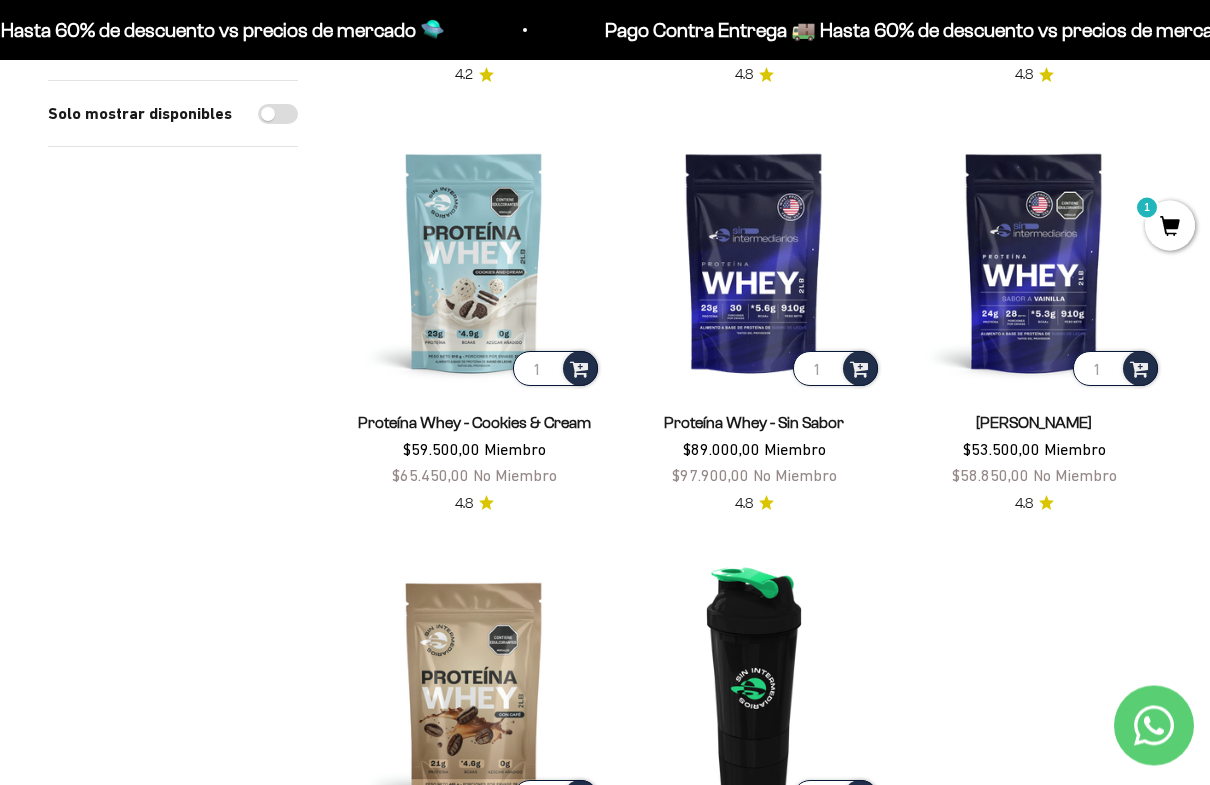scroll, scrollTop: 3672, scrollLeft: 0, axis: vertical 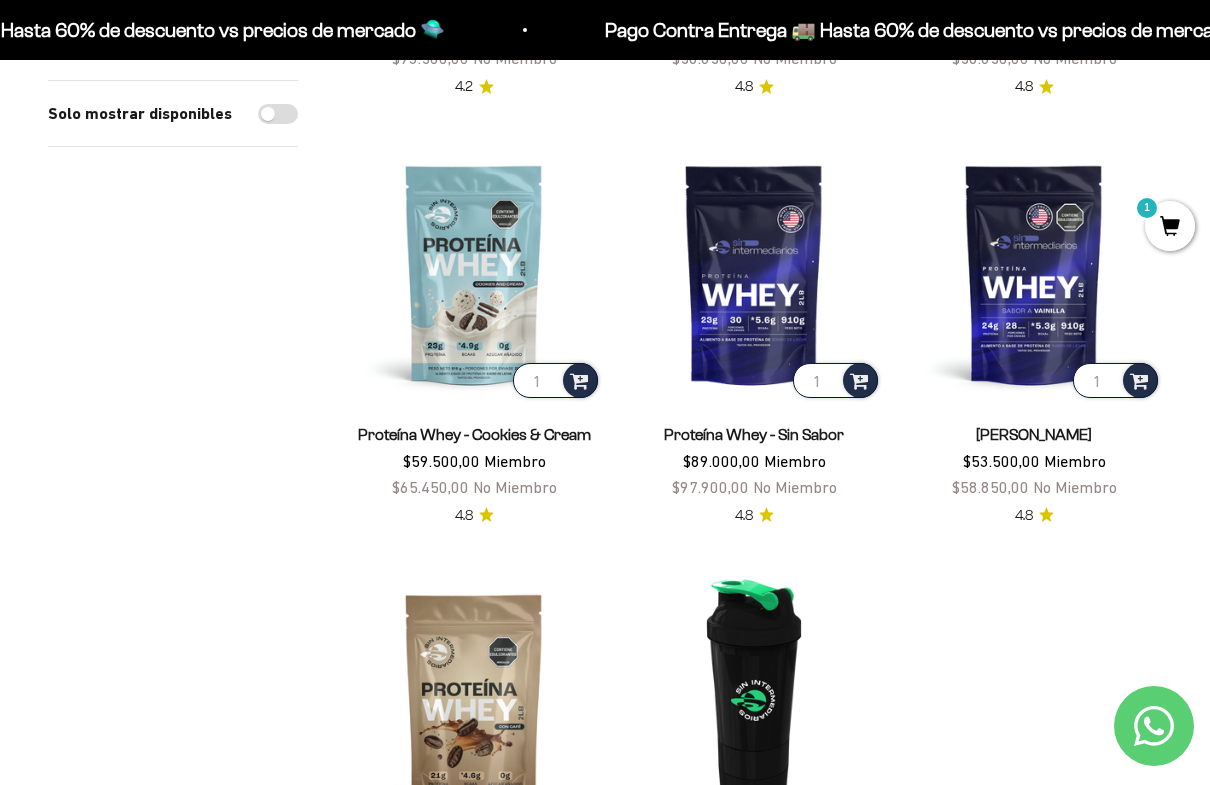 click at bounding box center (474, 274) 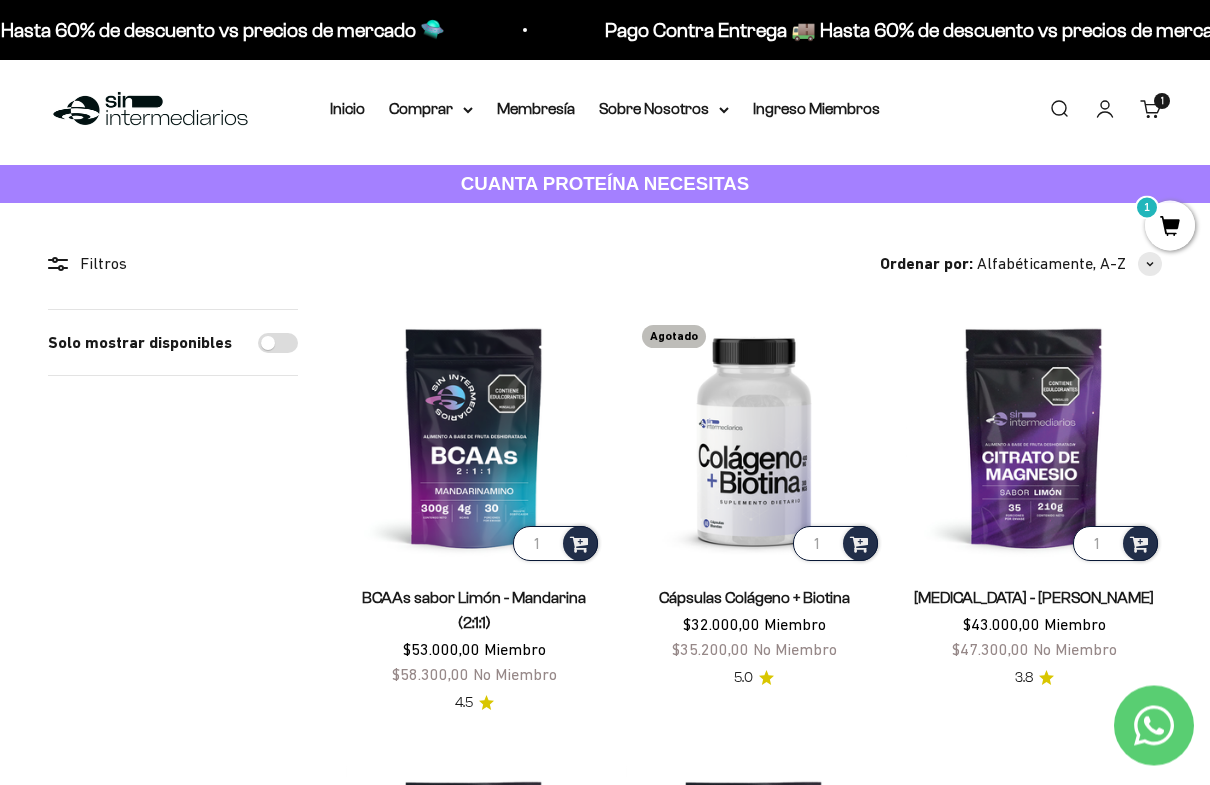 scroll, scrollTop: 0, scrollLeft: 0, axis: both 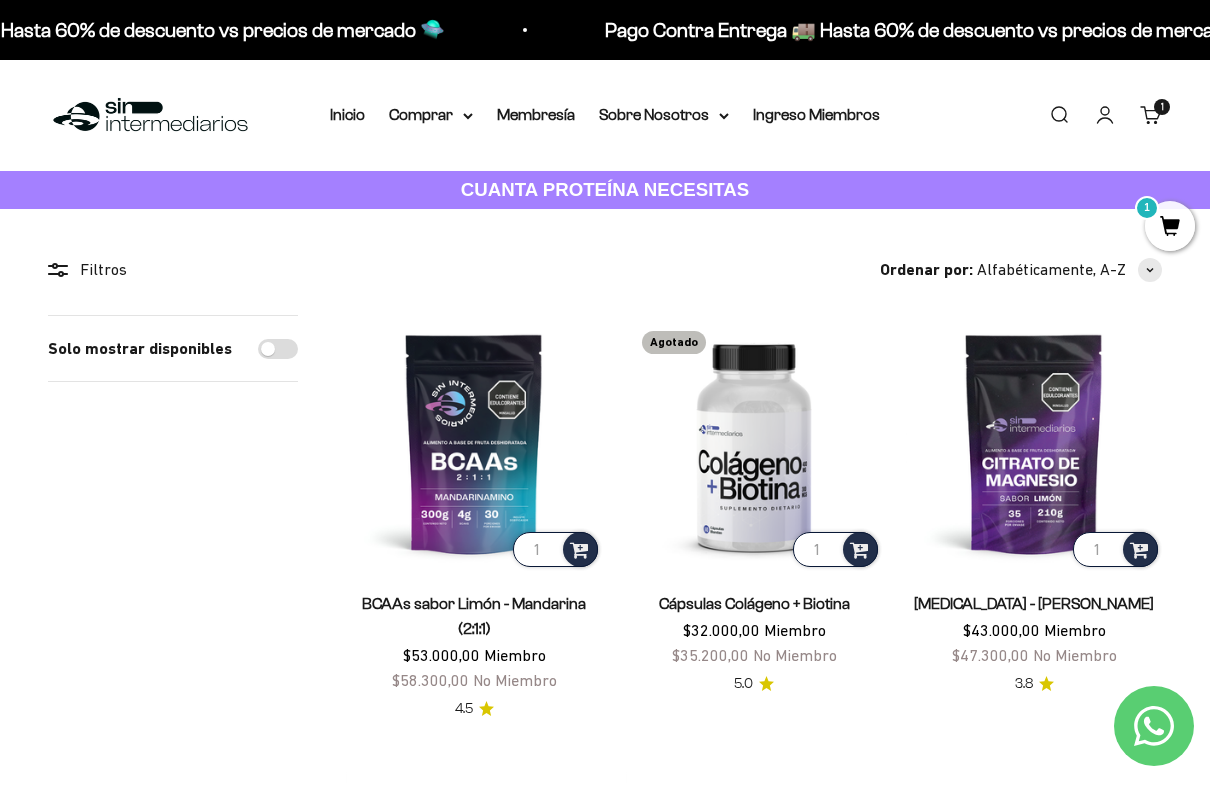 click on "Inicio" at bounding box center (347, 114) 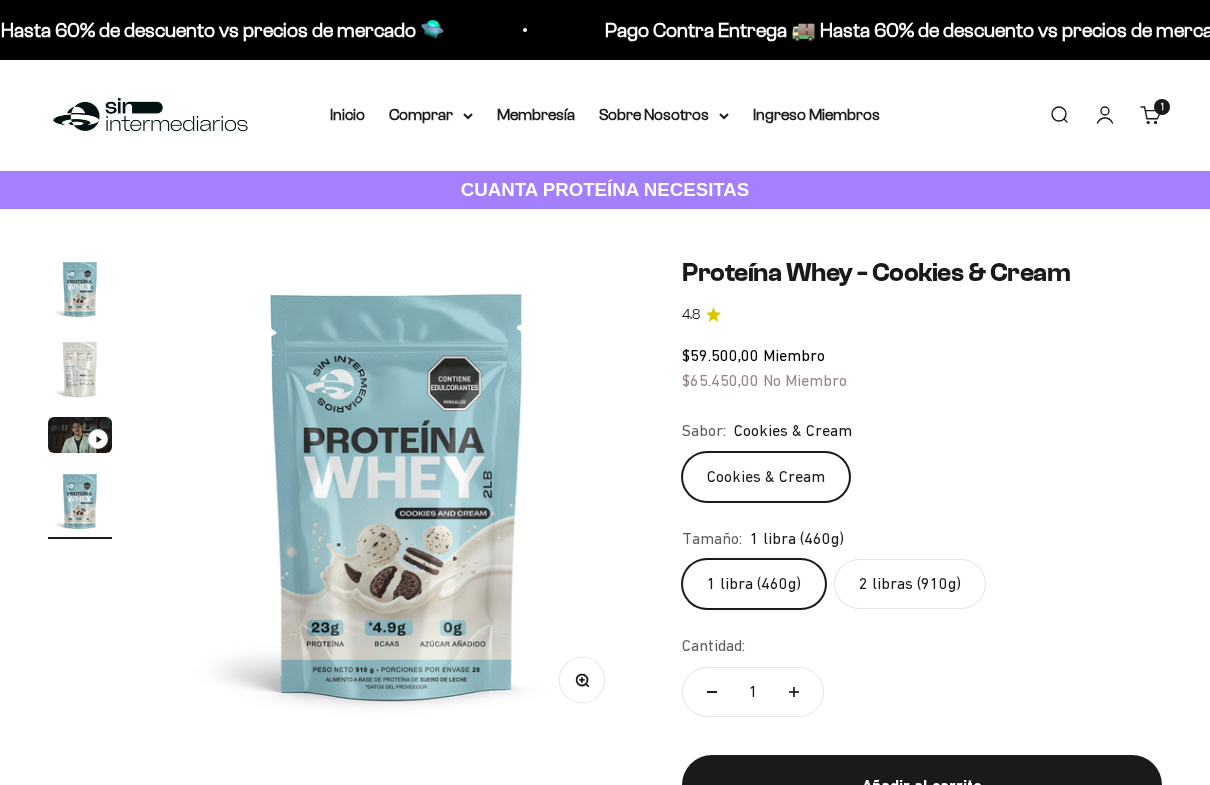 scroll, scrollTop: 0, scrollLeft: 0, axis: both 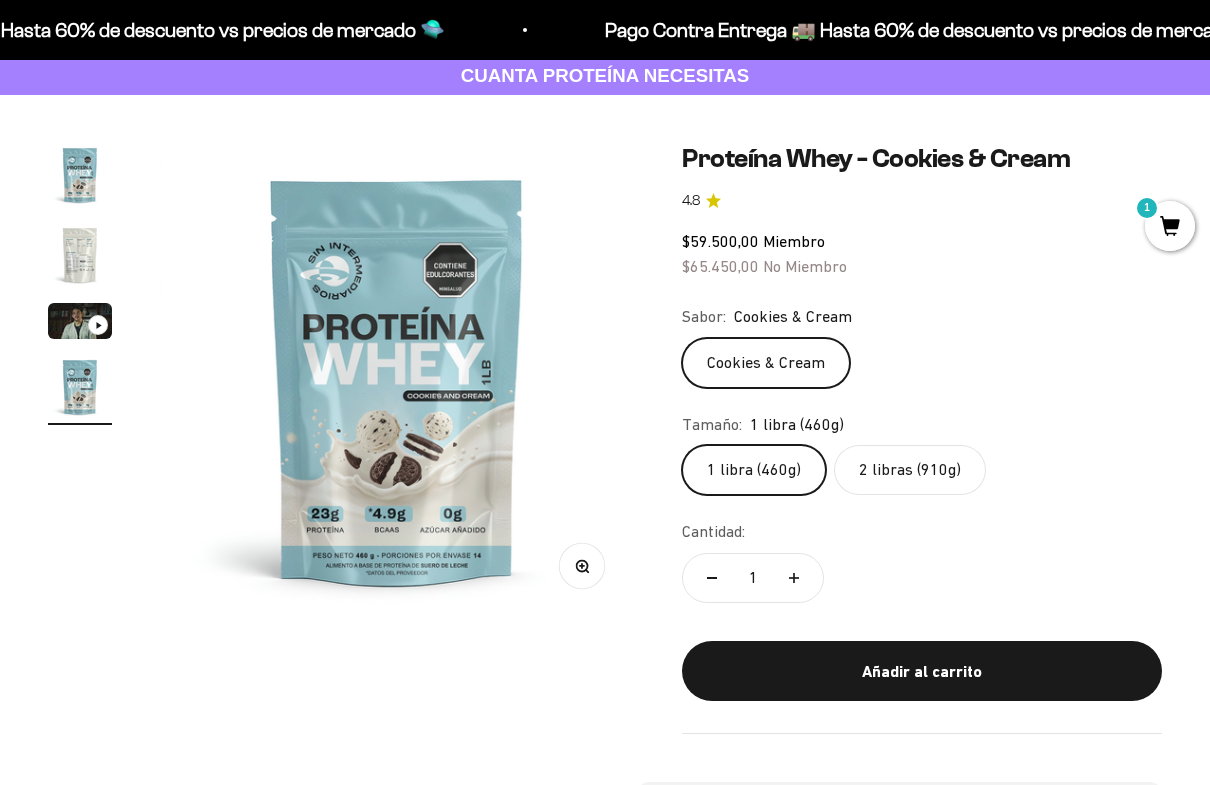 click on "1 libra (460g)" 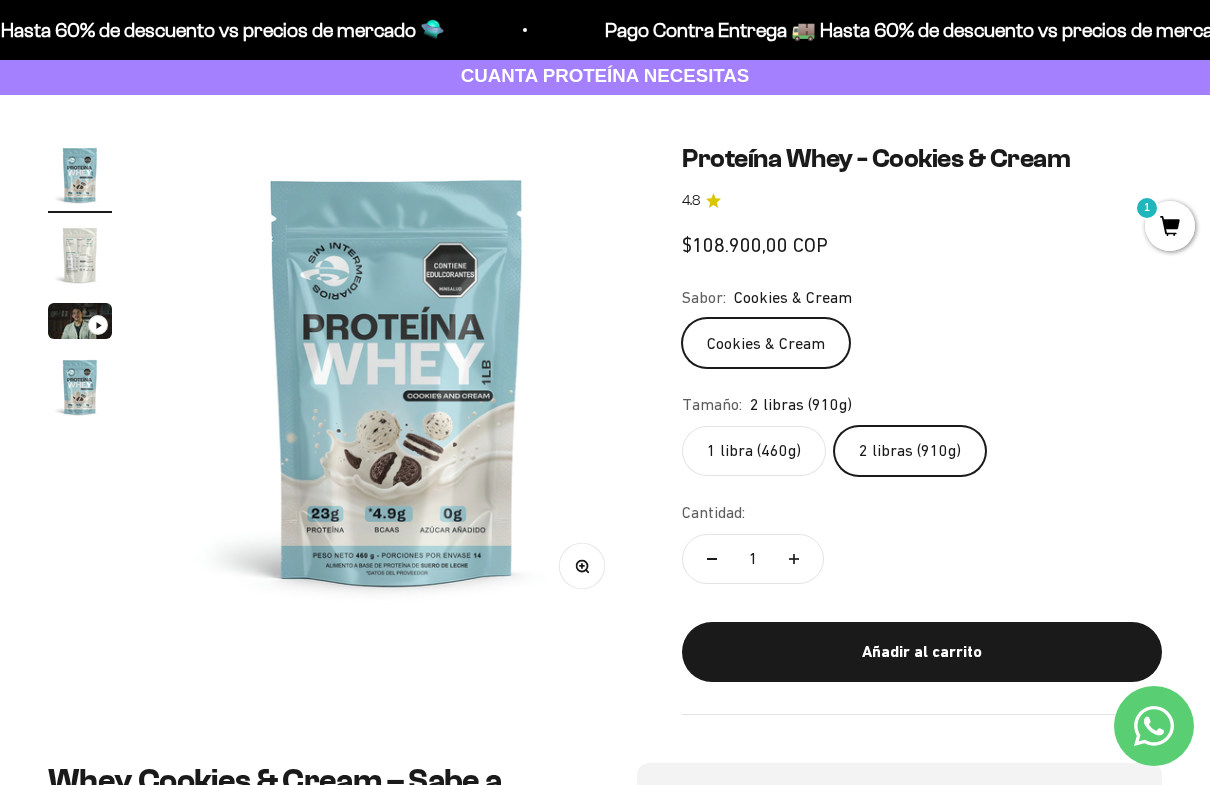scroll, scrollTop: 0, scrollLeft: 0, axis: both 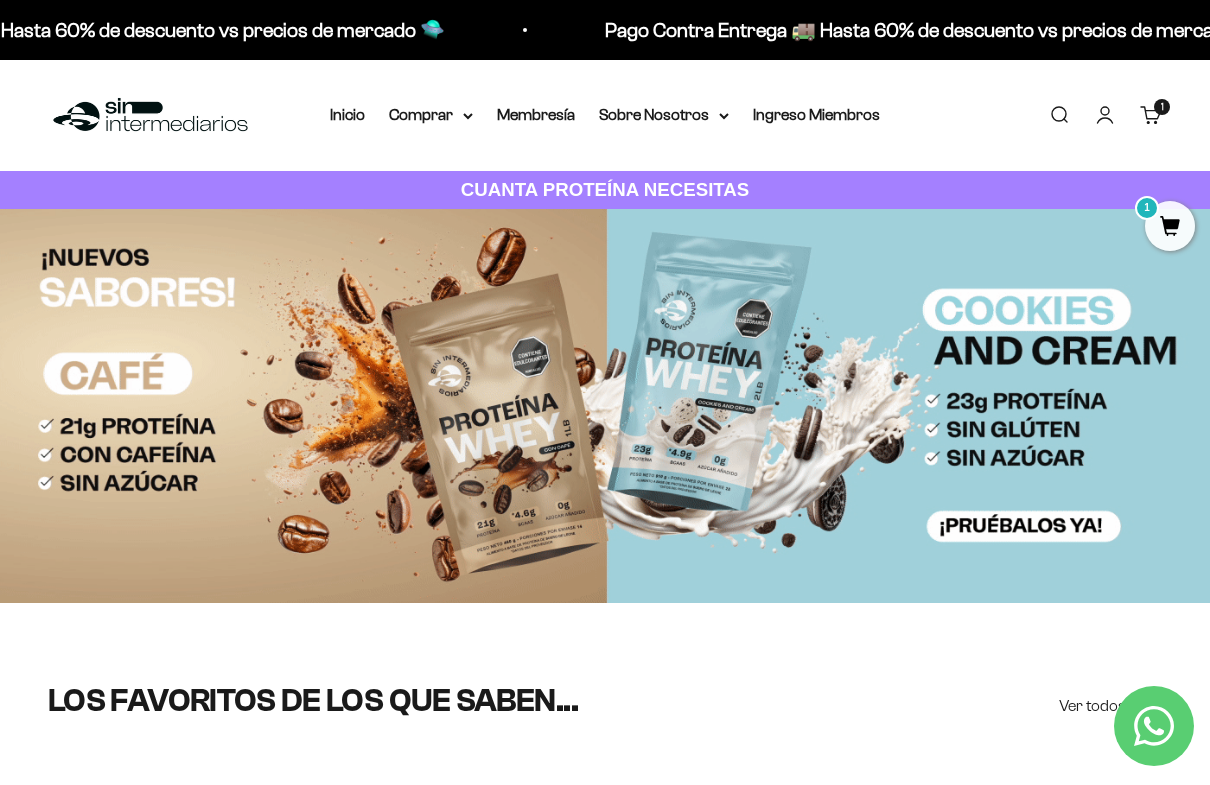 click at bounding box center (605, 406) 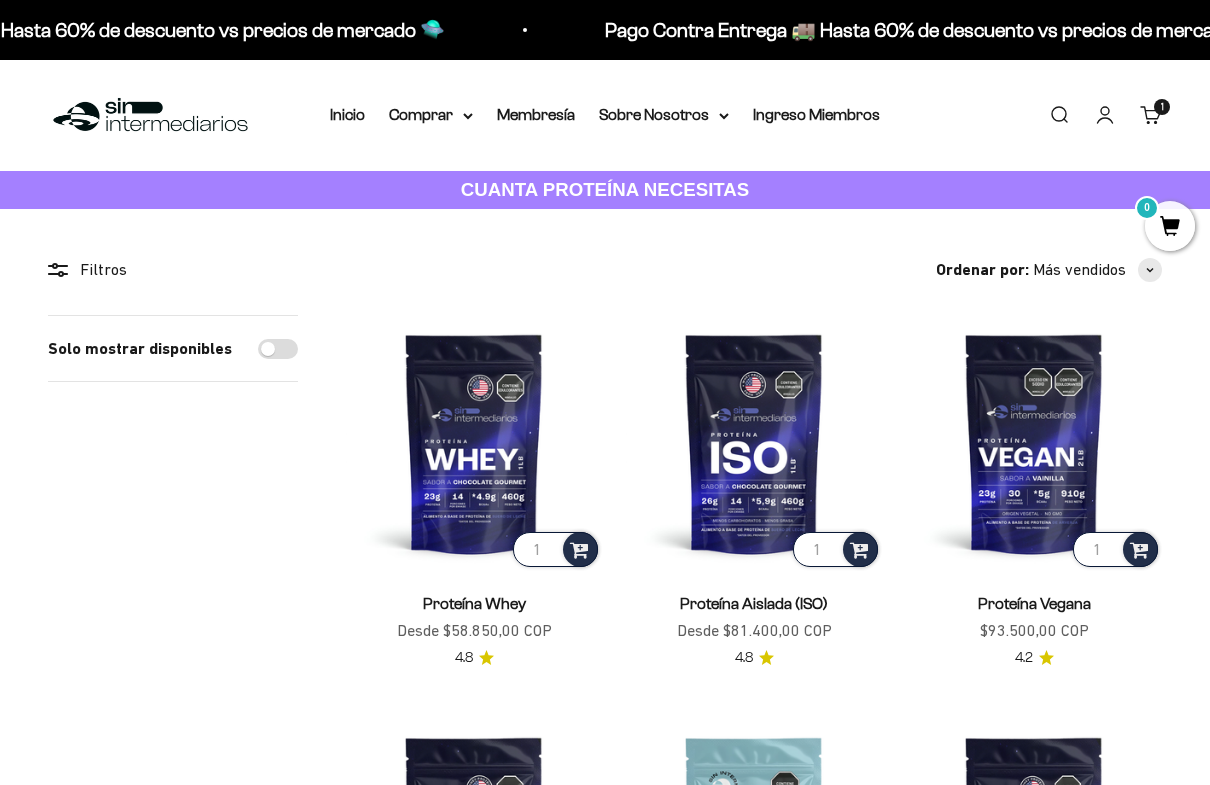 scroll, scrollTop: 0, scrollLeft: 0, axis: both 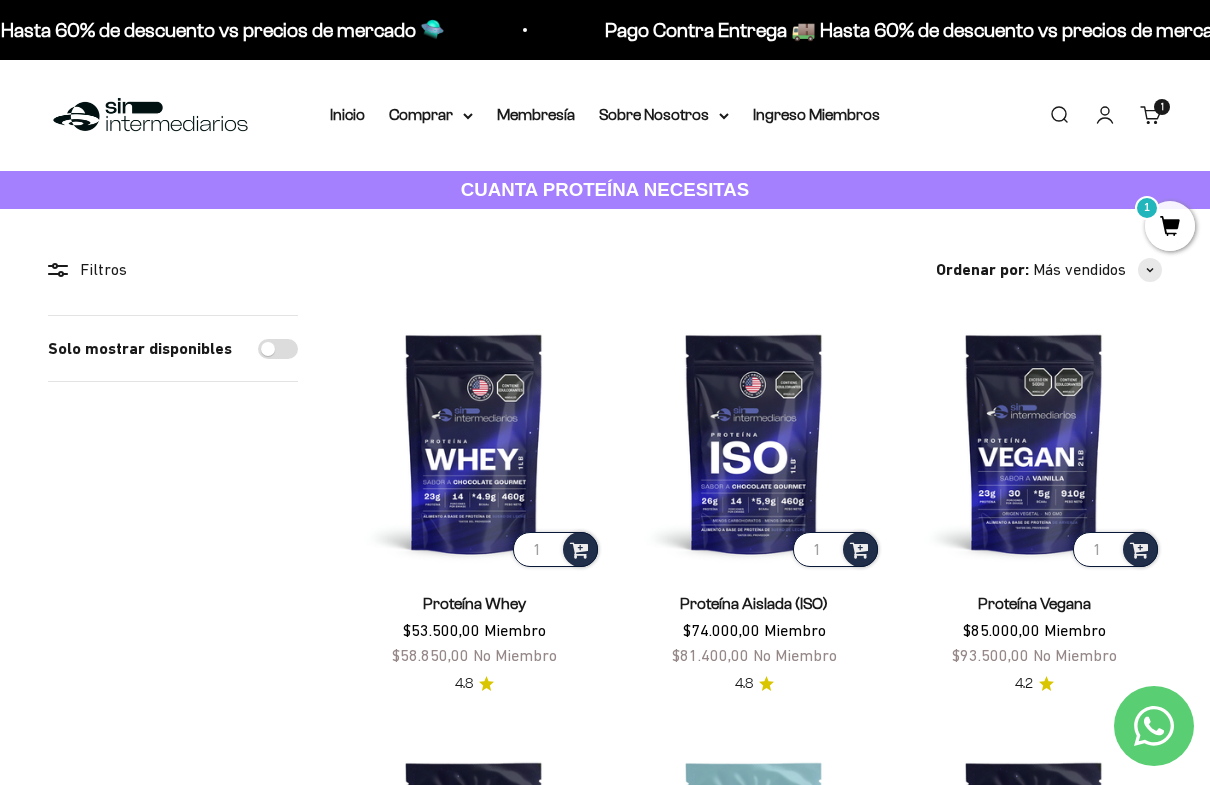 click at bounding box center (754, 443) 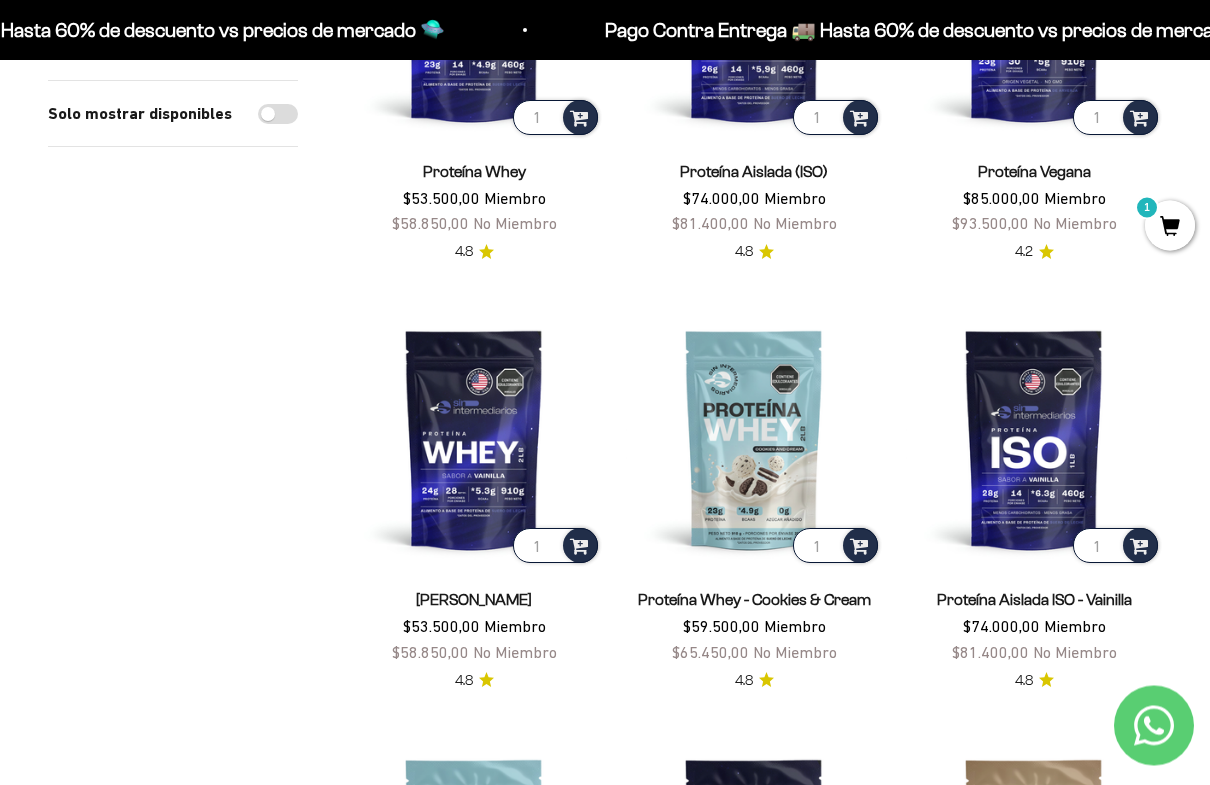 scroll, scrollTop: 432, scrollLeft: 0, axis: vertical 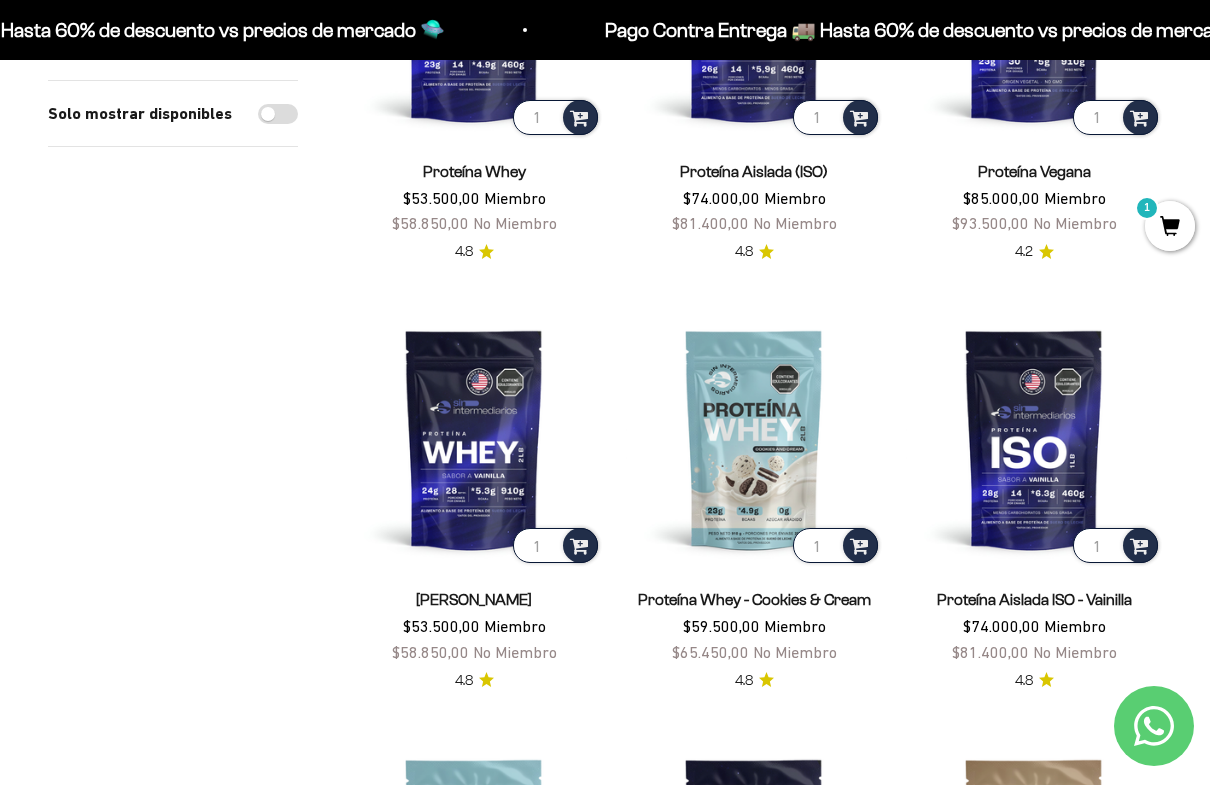 click at bounding box center [754, 439] 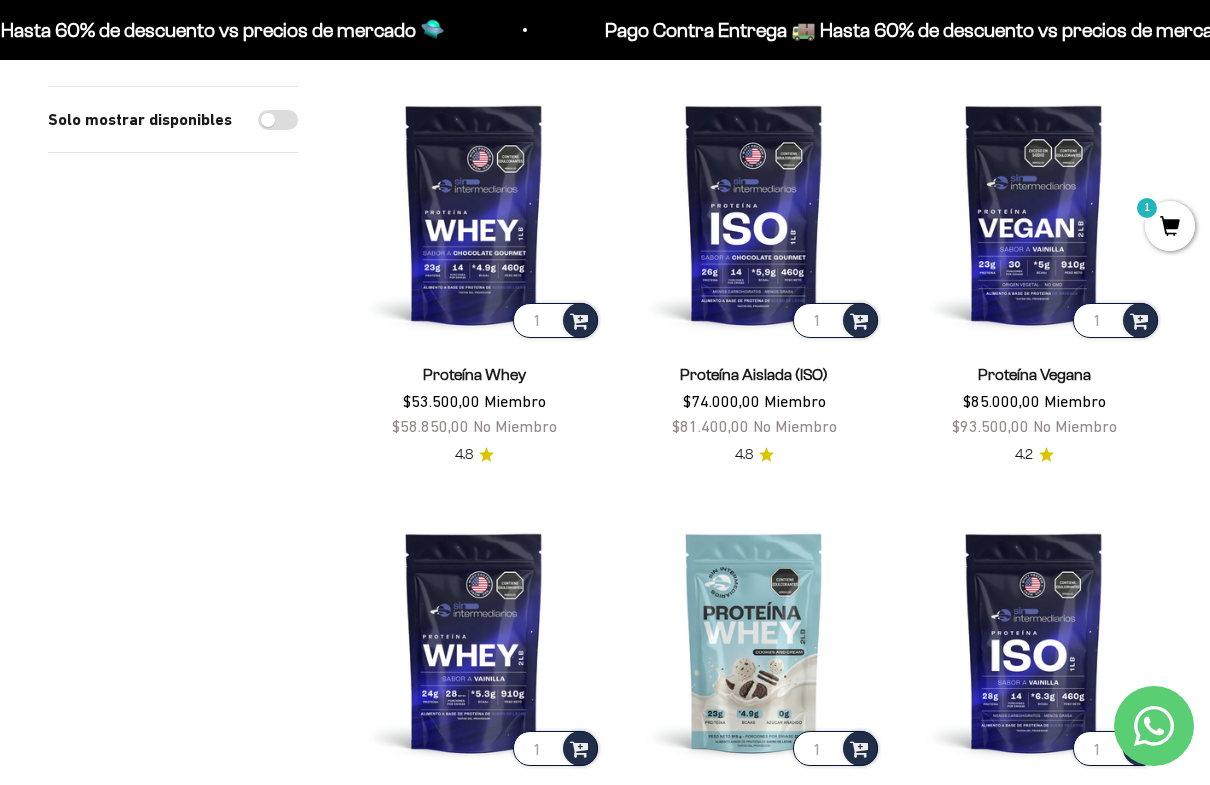 scroll, scrollTop: 228, scrollLeft: 0, axis: vertical 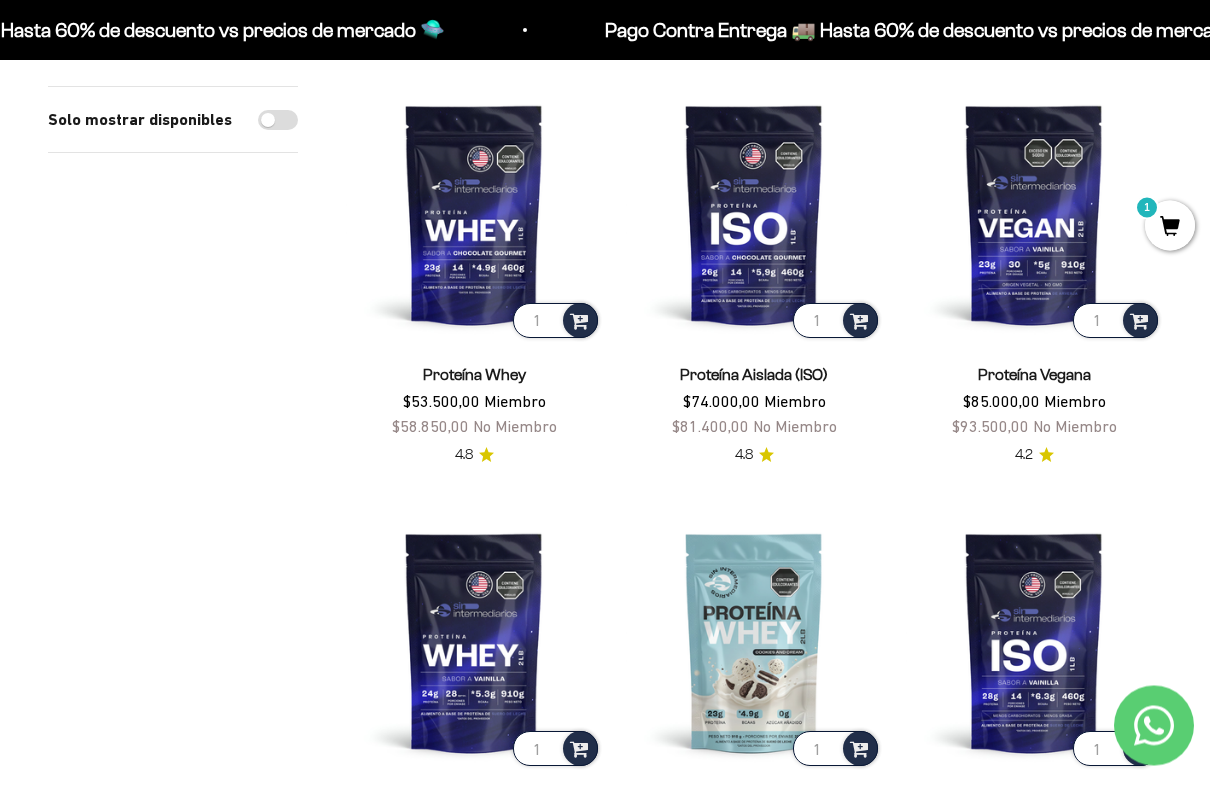 click at bounding box center [754, 215] 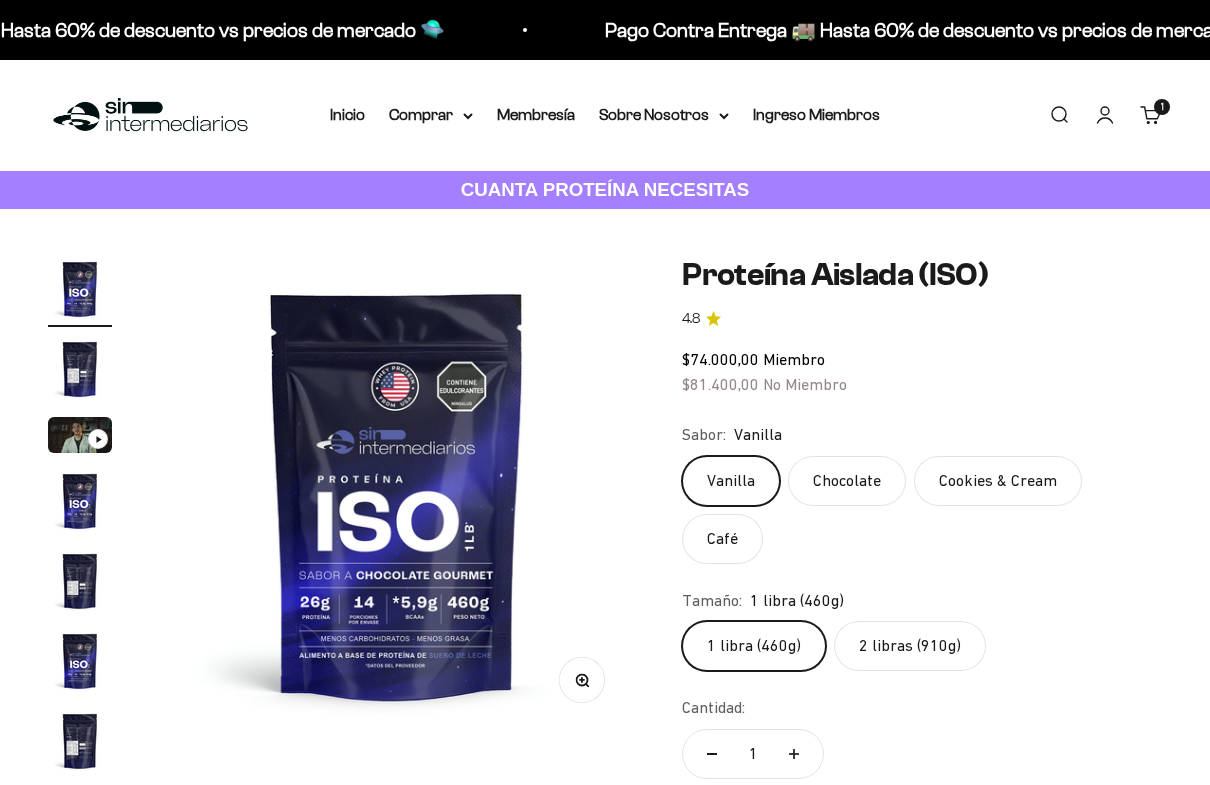 scroll, scrollTop: 0, scrollLeft: 0, axis: both 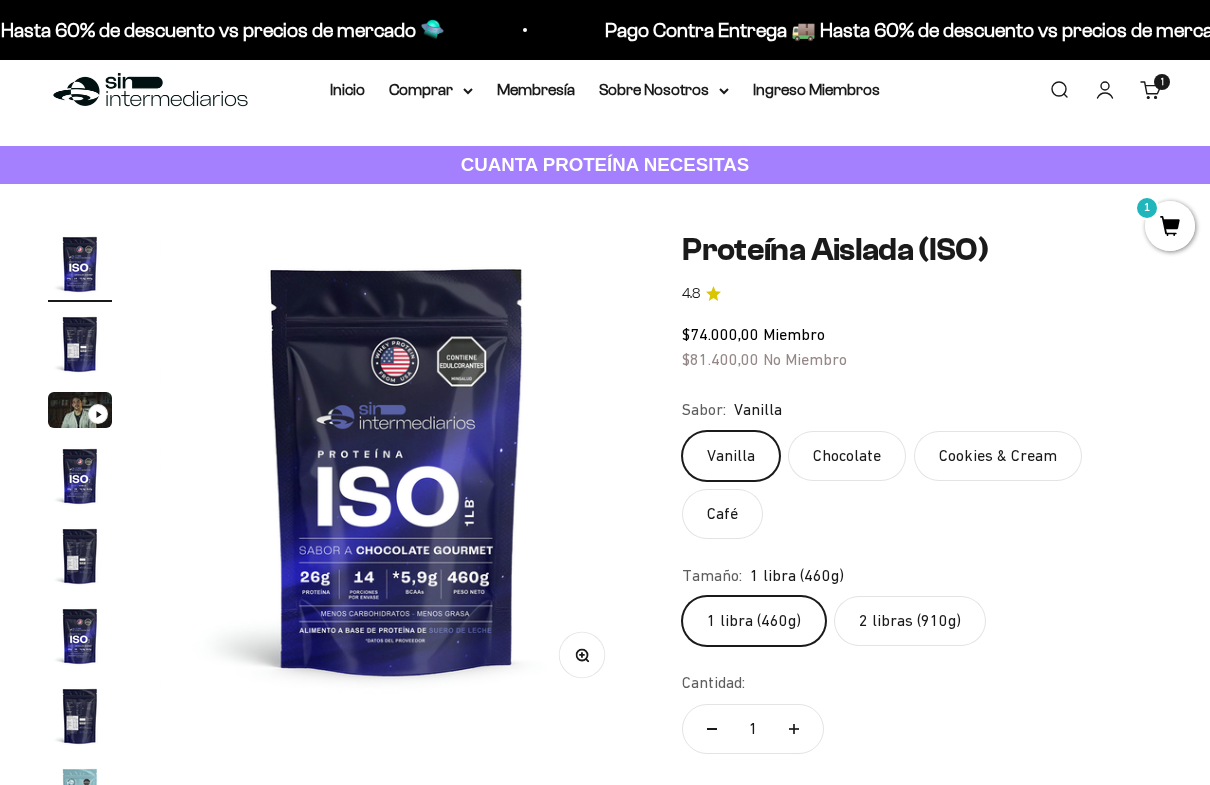 click on "2 libras (910g)" 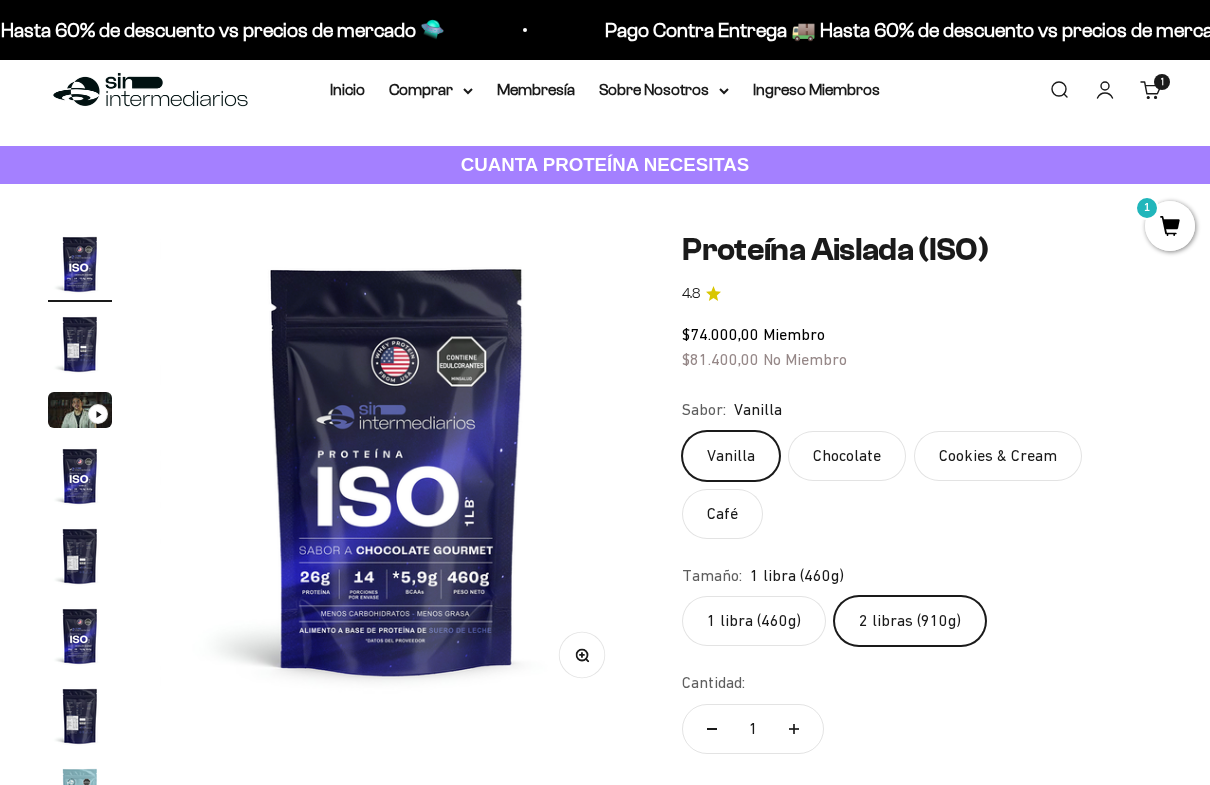 scroll, scrollTop: 30, scrollLeft: 0, axis: vertical 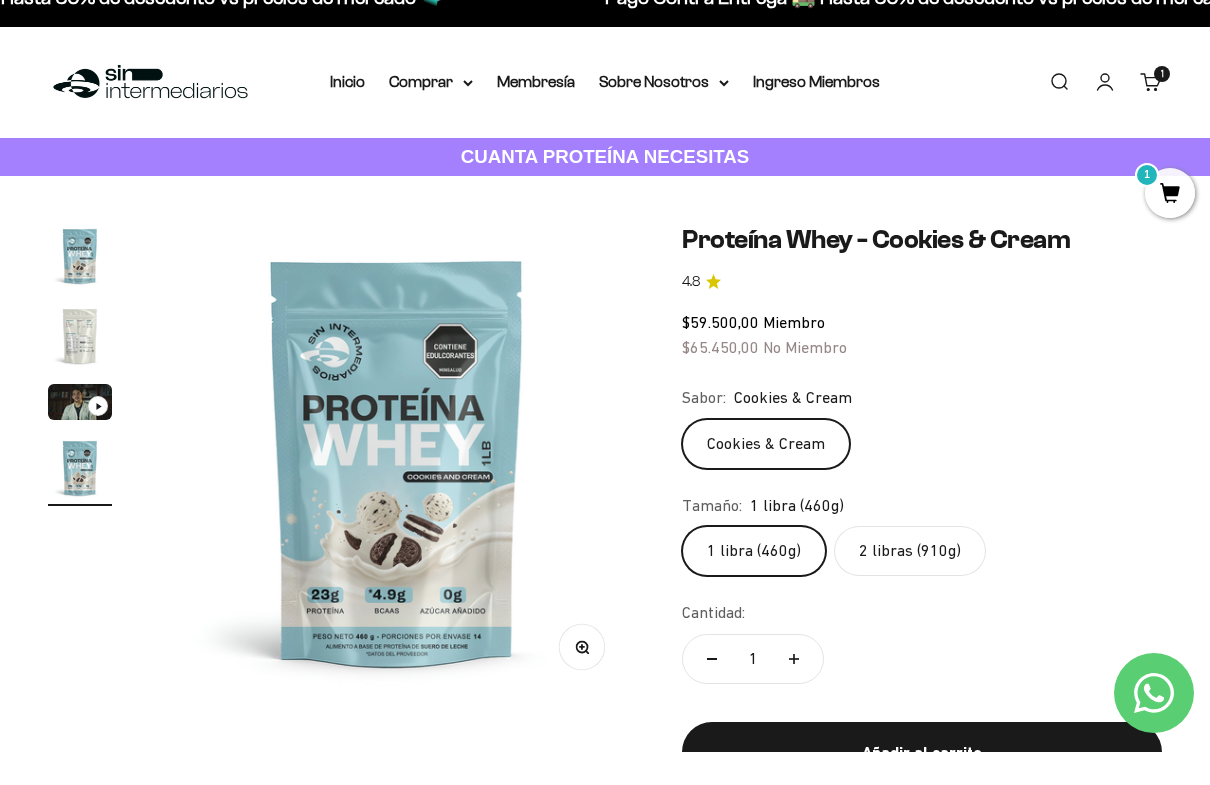 click on "2 libras (910g)" 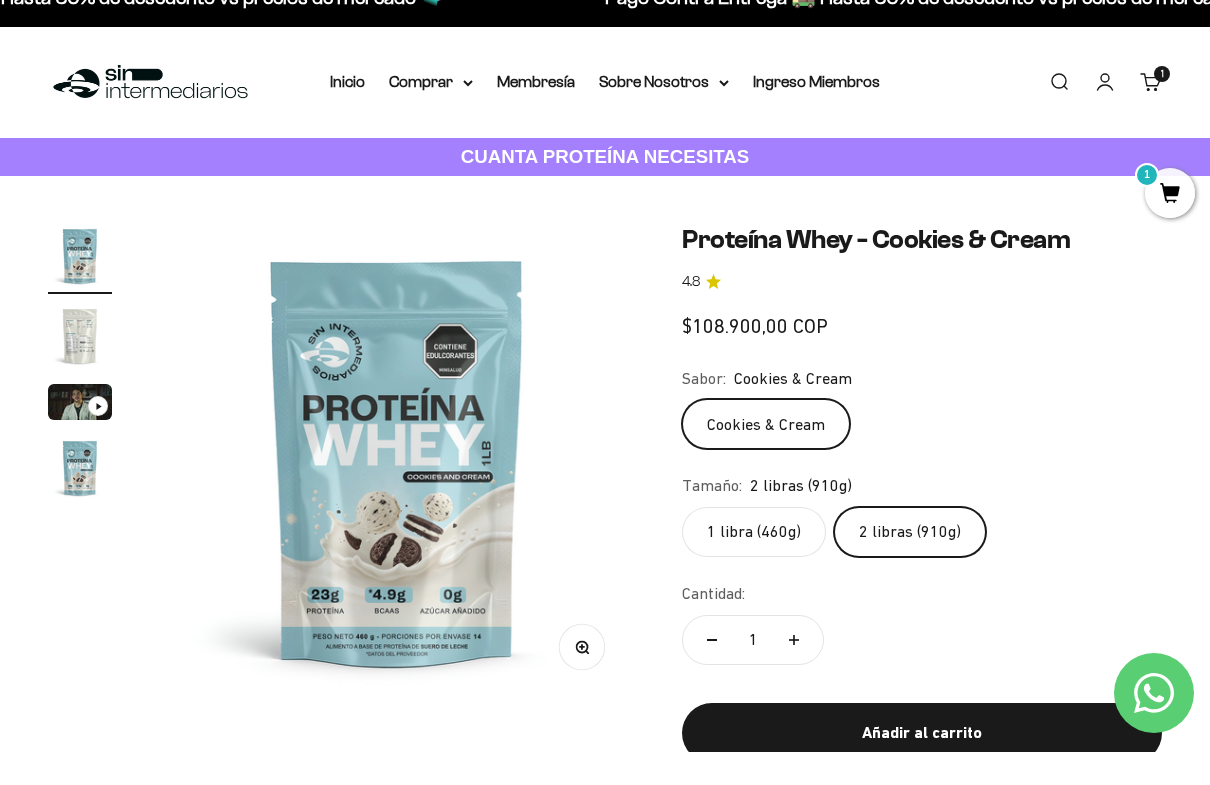 scroll, scrollTop: 0, scrollLeft: 0, axis: both 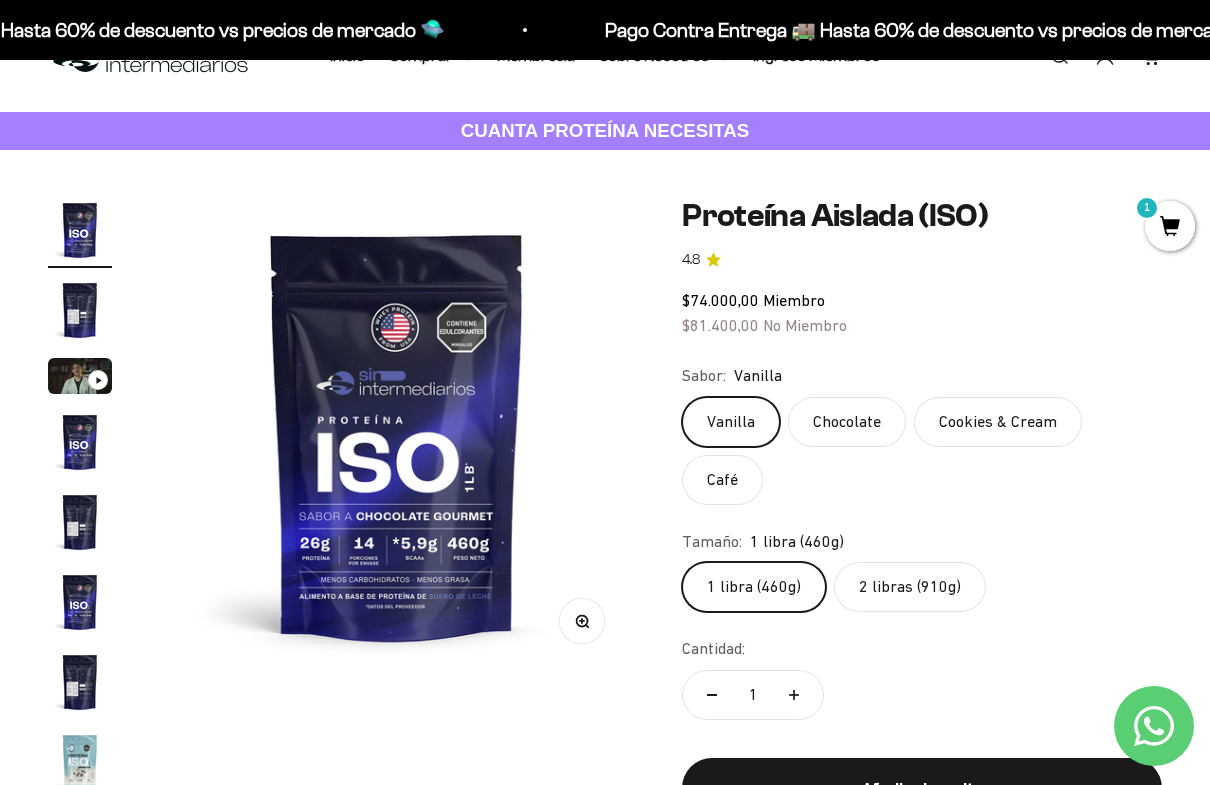 click on "Cookies & Cream" 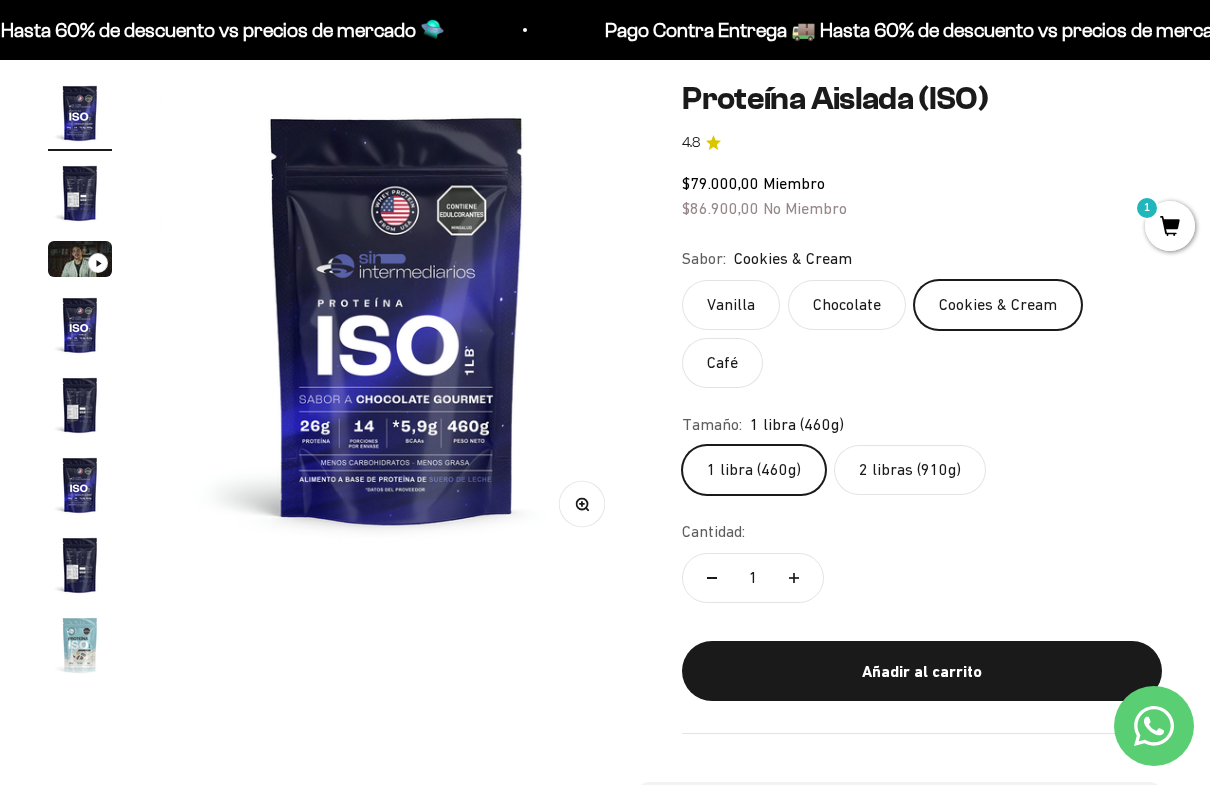 scroll, scrollTop: 155, scrollLeft: 0, axis: vertical 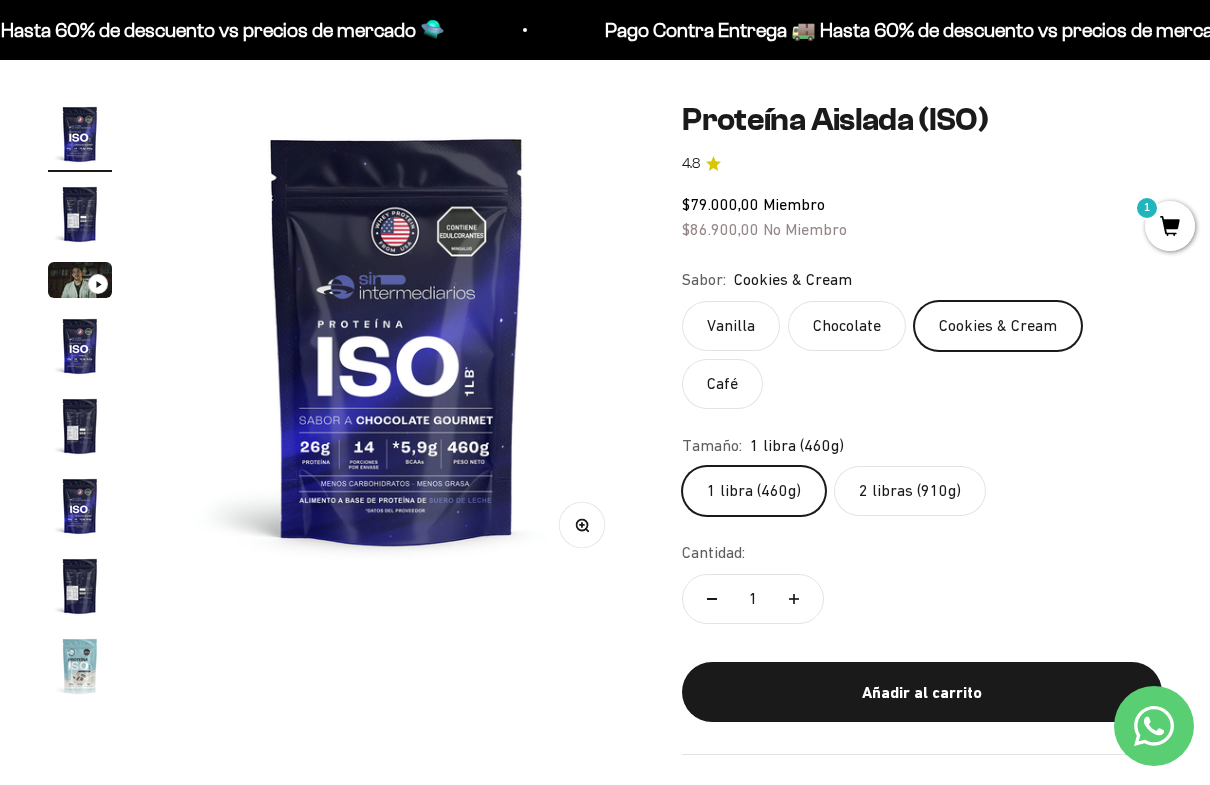 click on "2 libras (910g)" 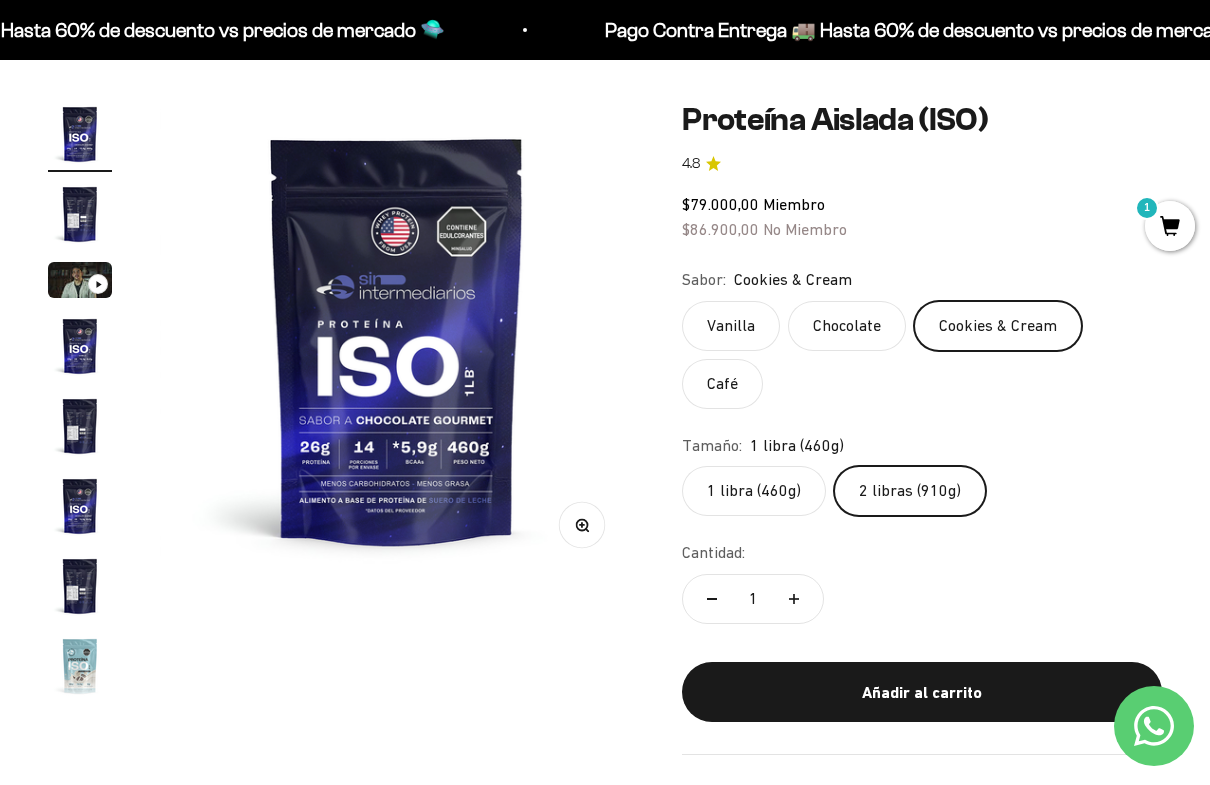 scroll, scrollTop: 0, scrollLeft: 3404, axis: horizontal 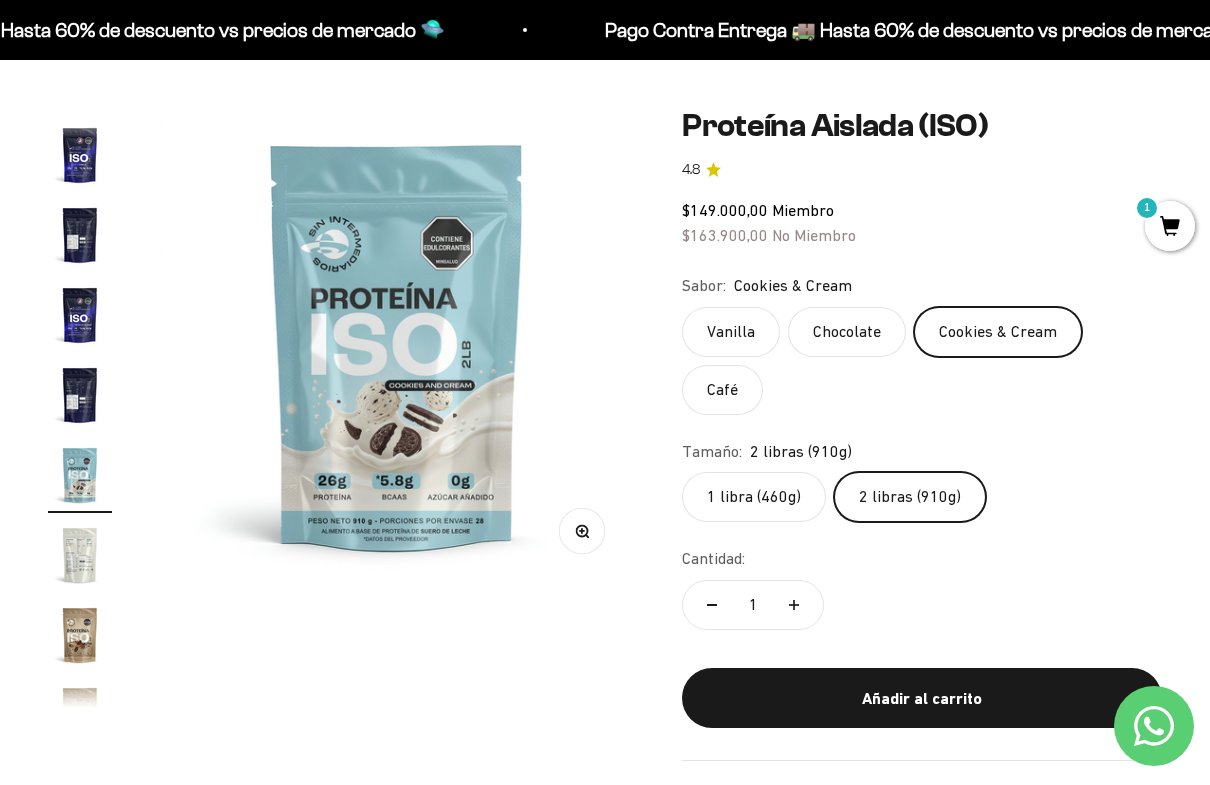click on "Añadir al carrito" at bounding box center [922, 699] 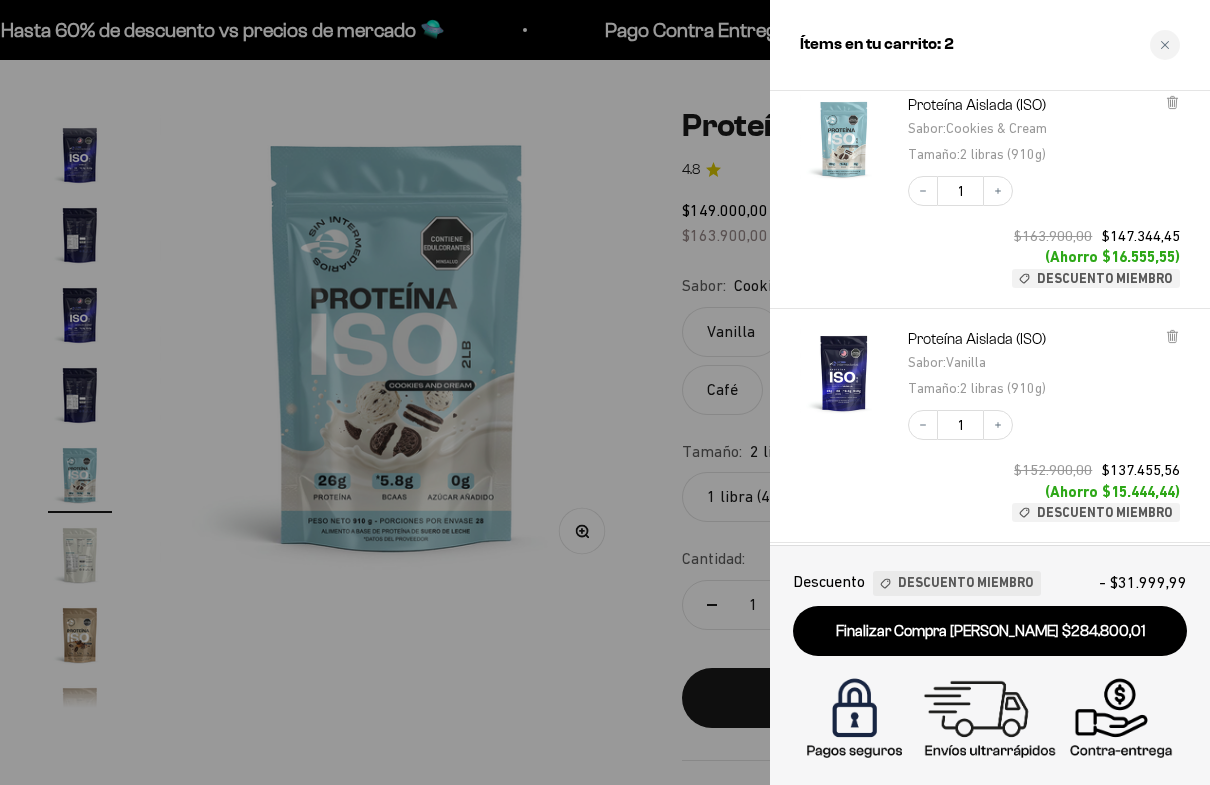 scroll, scrollTop: 95, scrollLeft: 0, axis: vertical 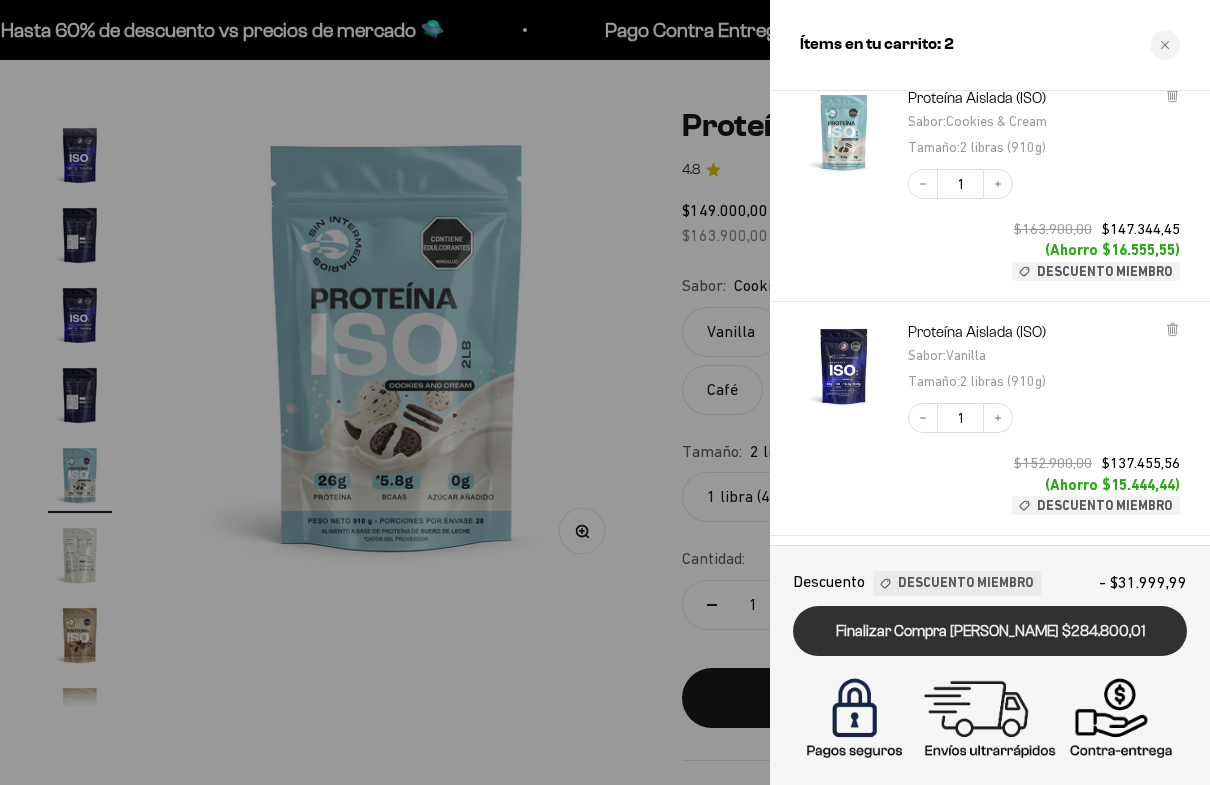 click on "Finalizar Compra [PERSON_NAME] $284.800,01" at bounding box center (990, 631) 